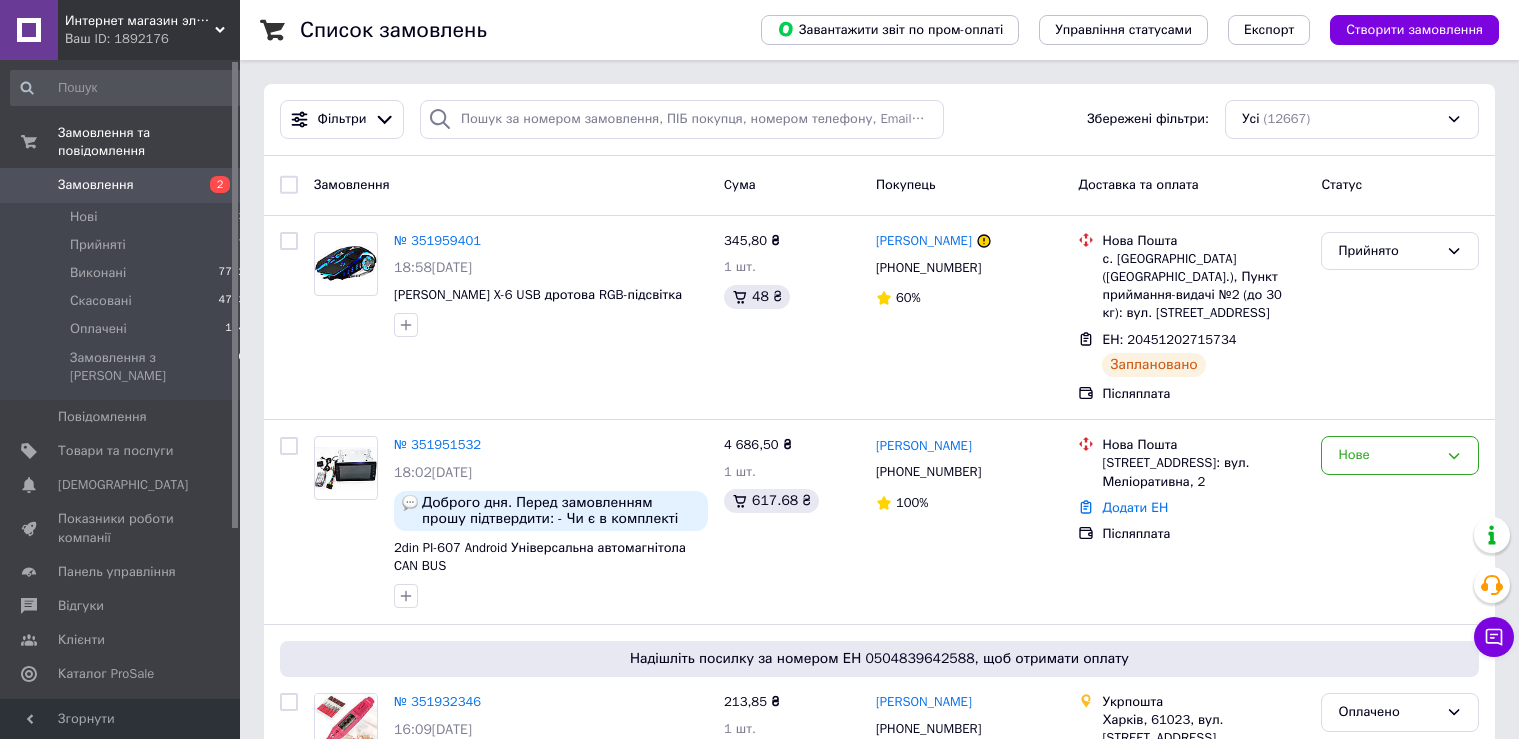 scroll, scrollTop: 0, scrollLeft: 0, axis: both 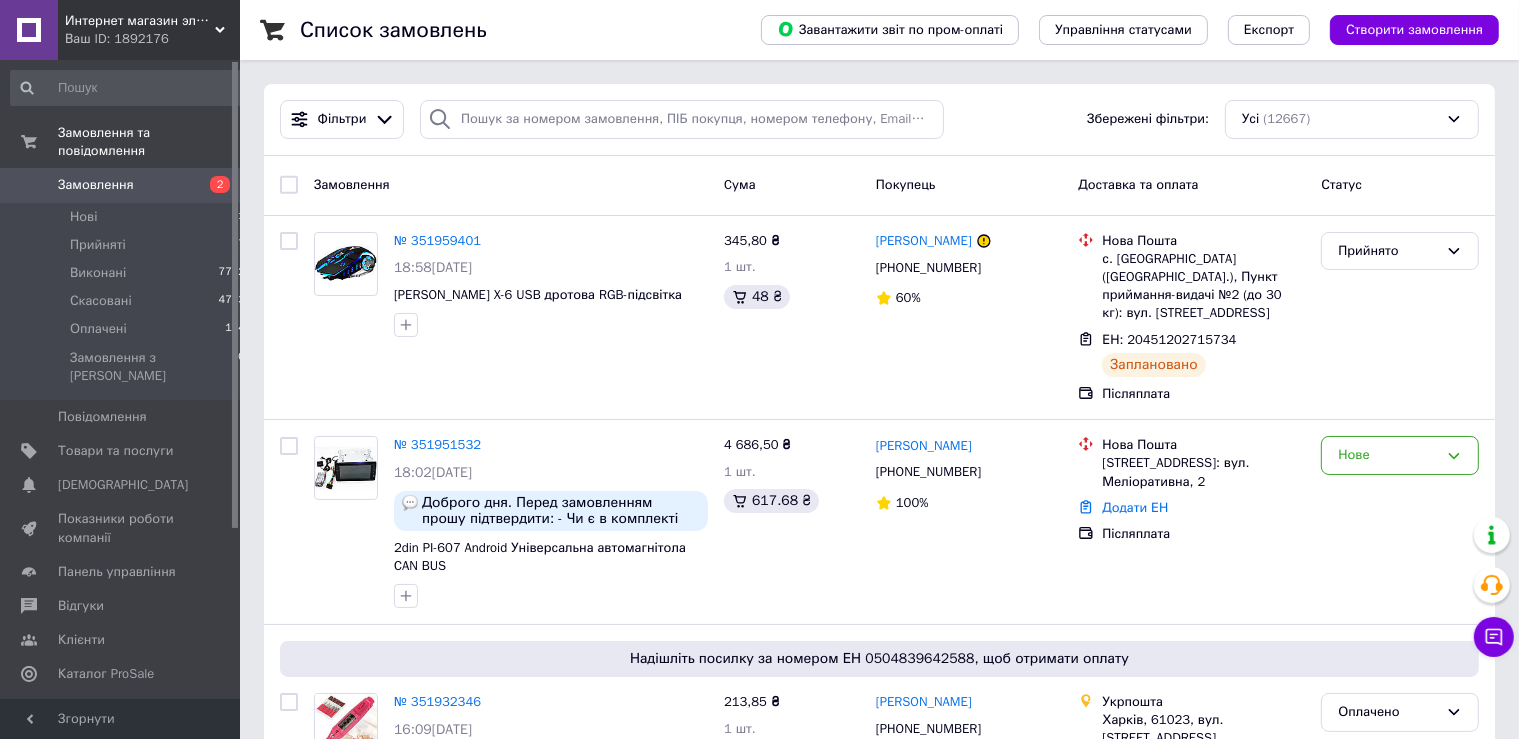 click on "Замовлення" at bounding box center [96, 185] 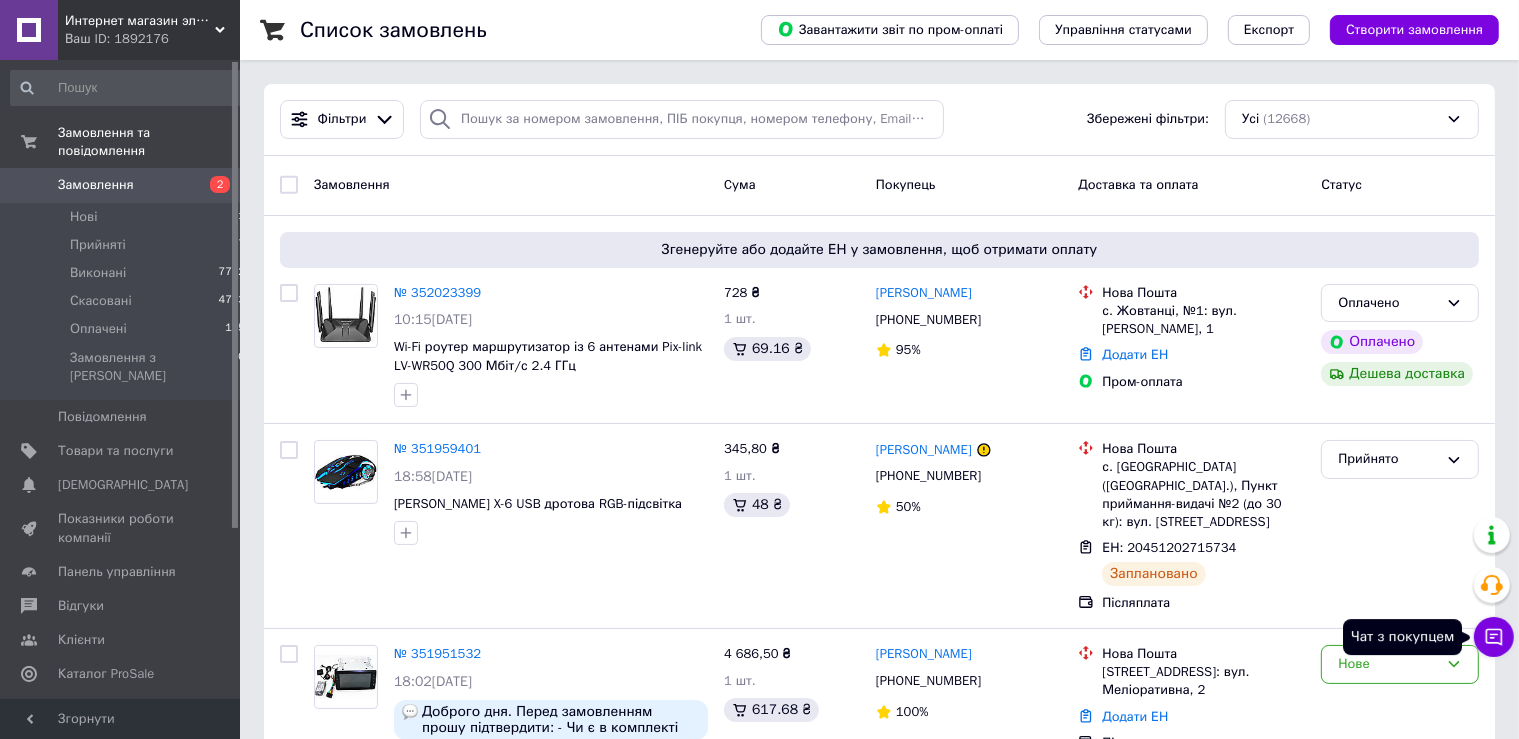 click 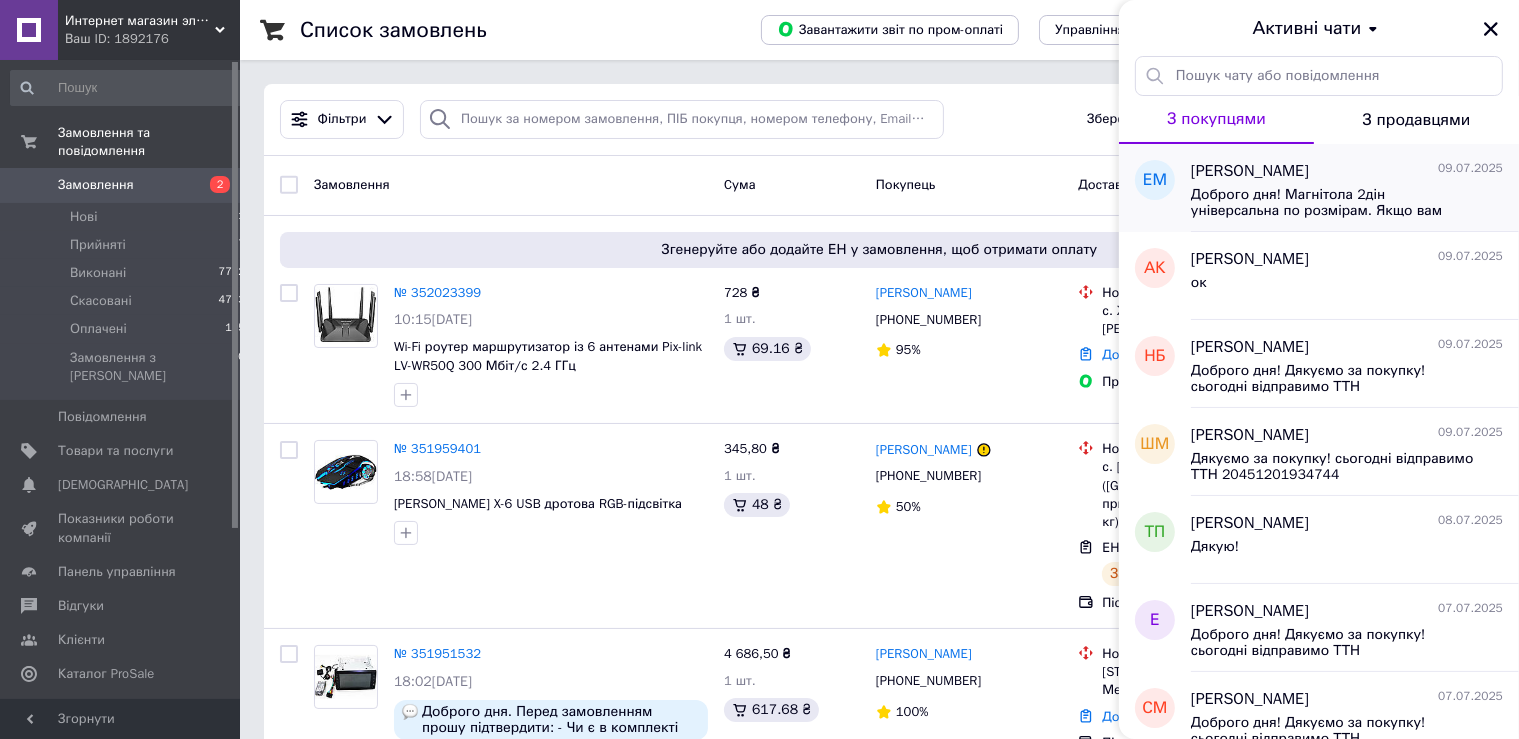 click on "Доброго дня! Магнітола 2дін універсальна по розмірам. Якщо вам потрібна перехідна рамка для вашої моделі авто, то вона покупається окремо і їде тільки саме для вашої моделі авто.
В комплекті  до магнітоли тільки те, що вказано на фото і в описі.
CAN‑bus адаптер, Quadlock-роз’єм і RCA-кабель нема в комплекті. Вони можуть бути різними і саме для вашого авто, покупаються окремо." at bounding box center (1333, 203) 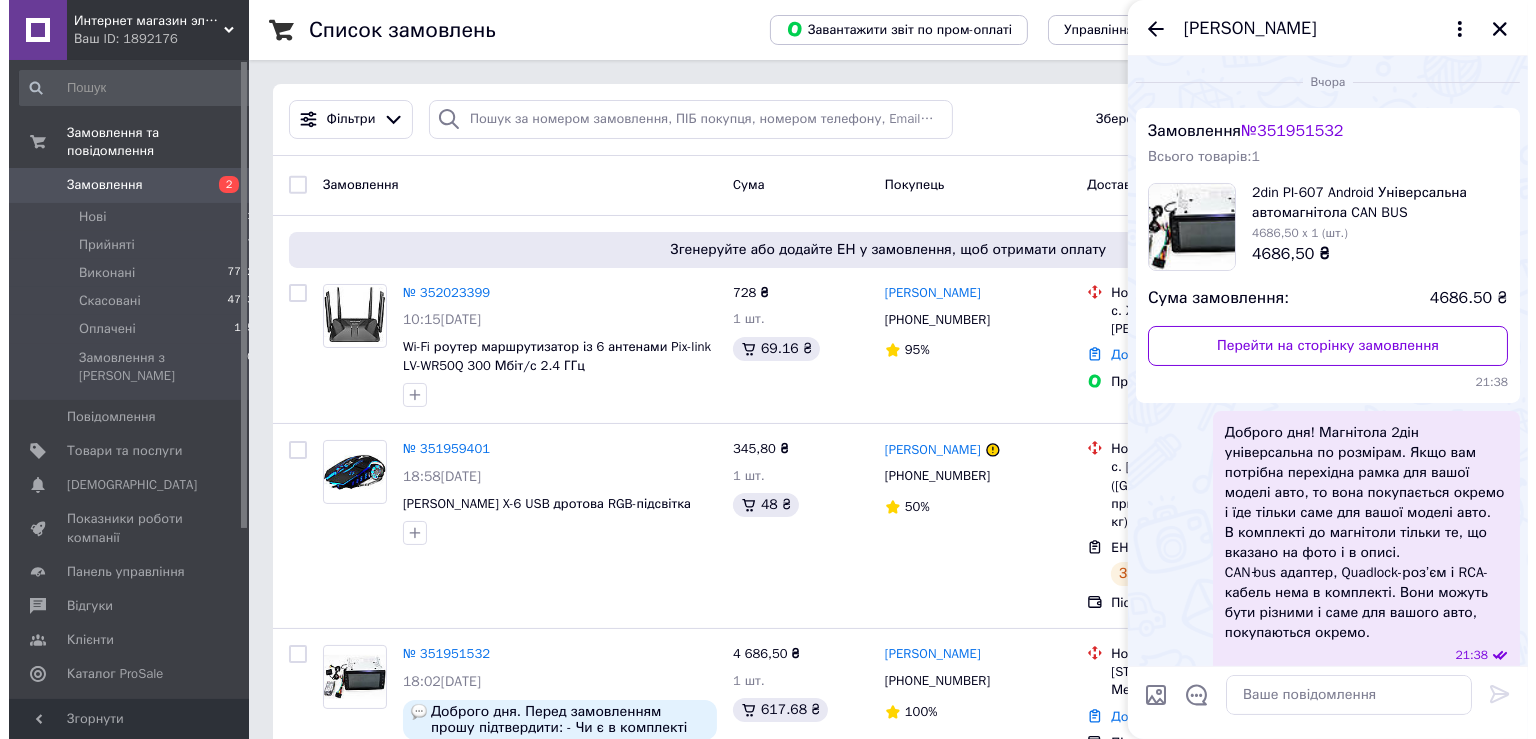 scroll, scrollTop: 18, scrollLeft: 0, axis: vertical 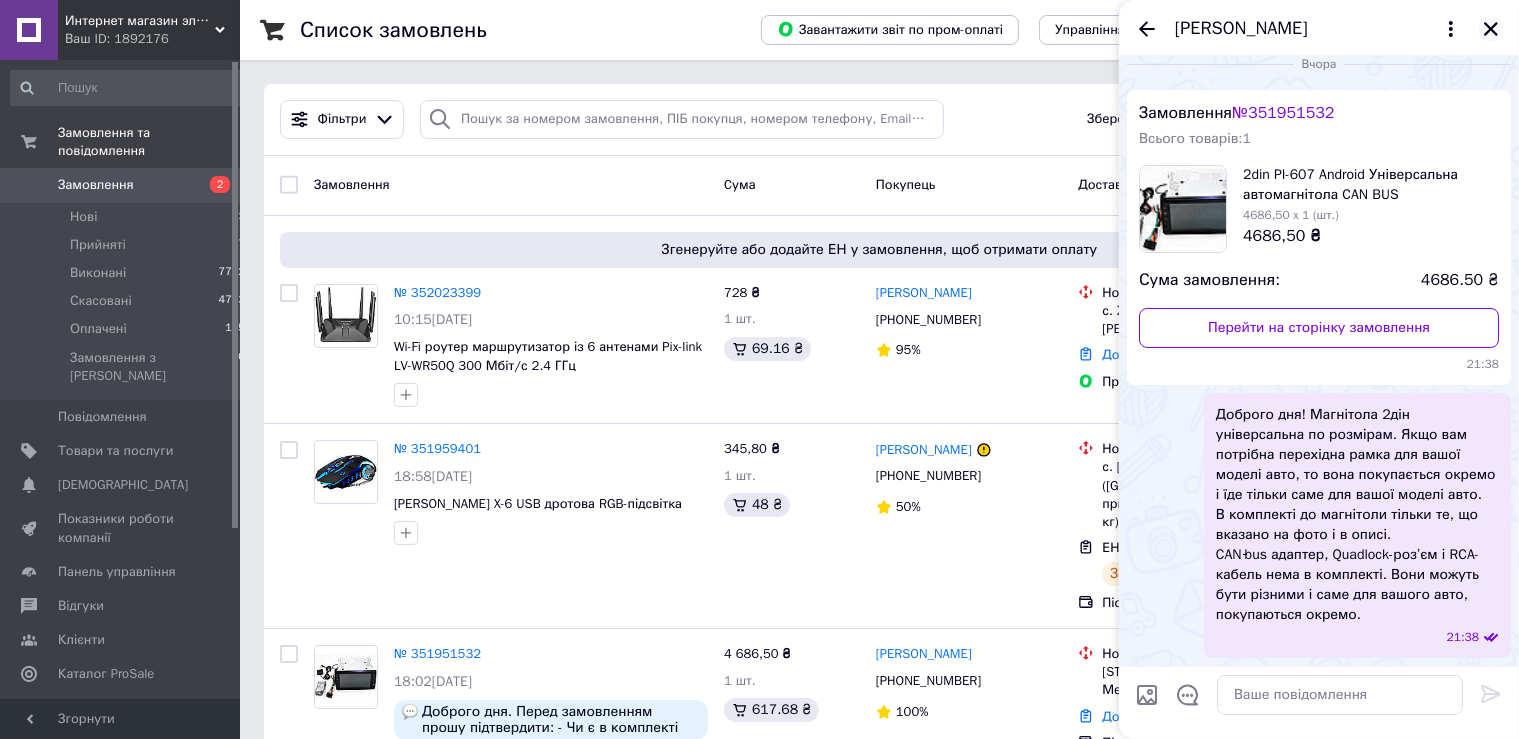 click 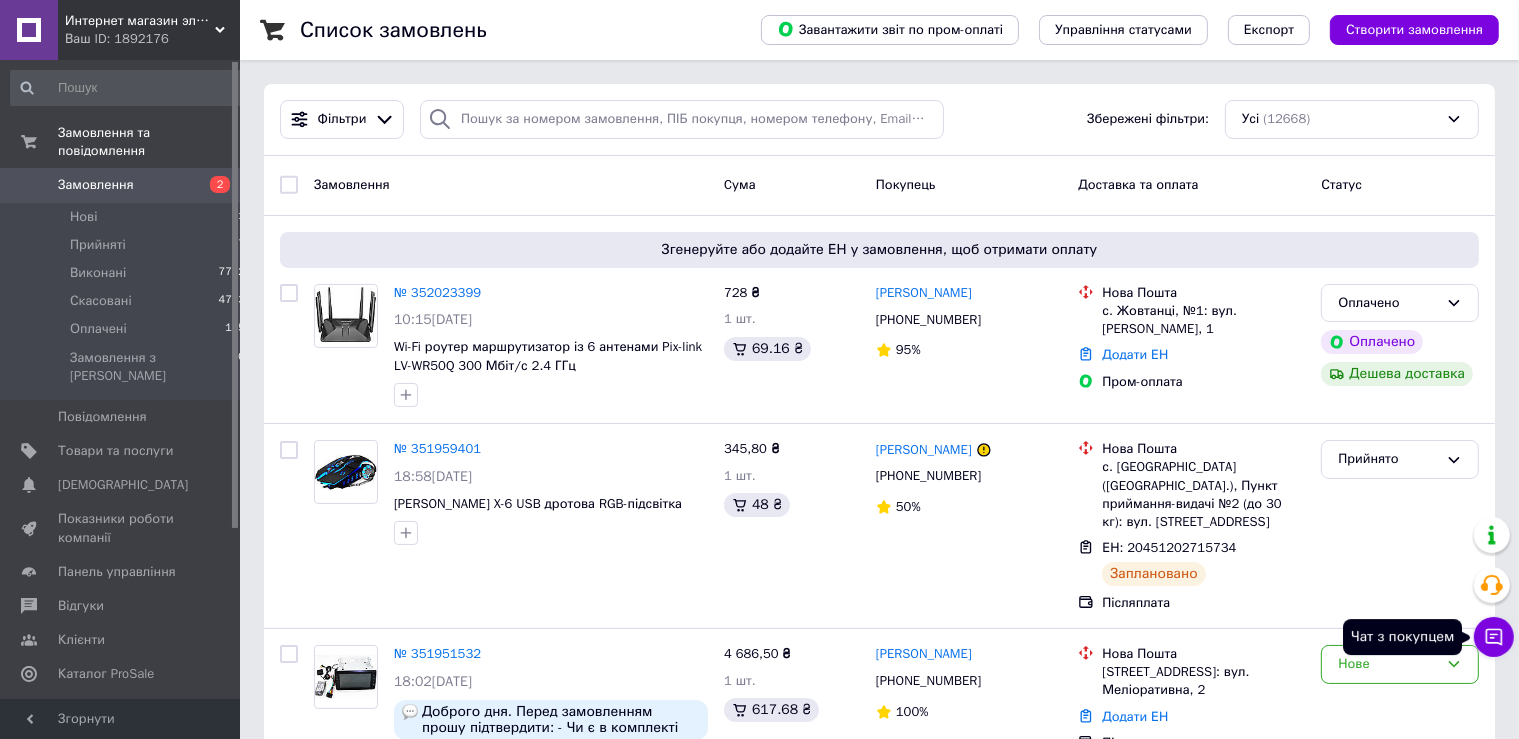 click on "Чат з покупцем" at bounding box center (1494, 637) 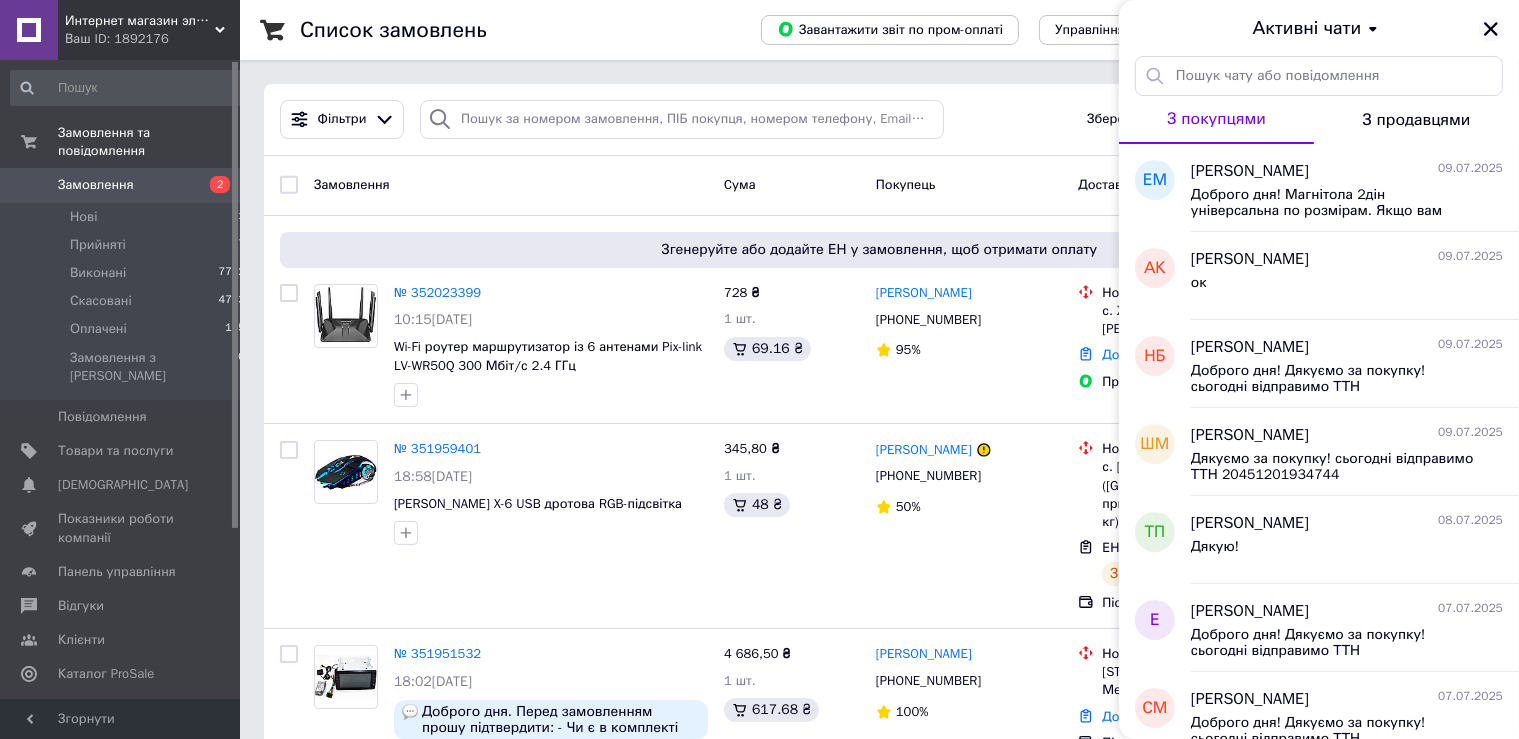 click at bounding box center (1491, 29) 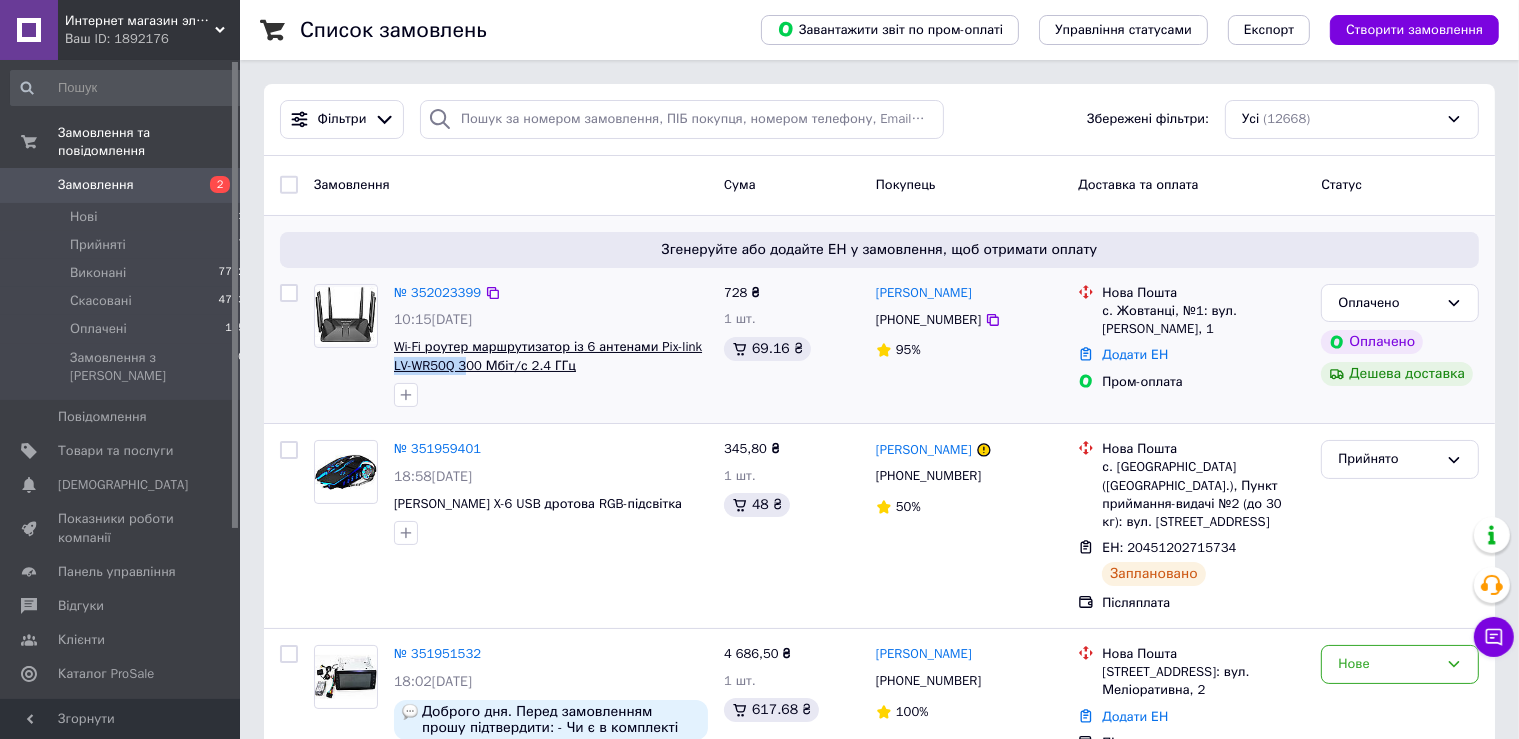 drag, startPoint x: 388, startPoint y: 369, endPoint x: 470, endPoint y: 373, distance: 82.0975 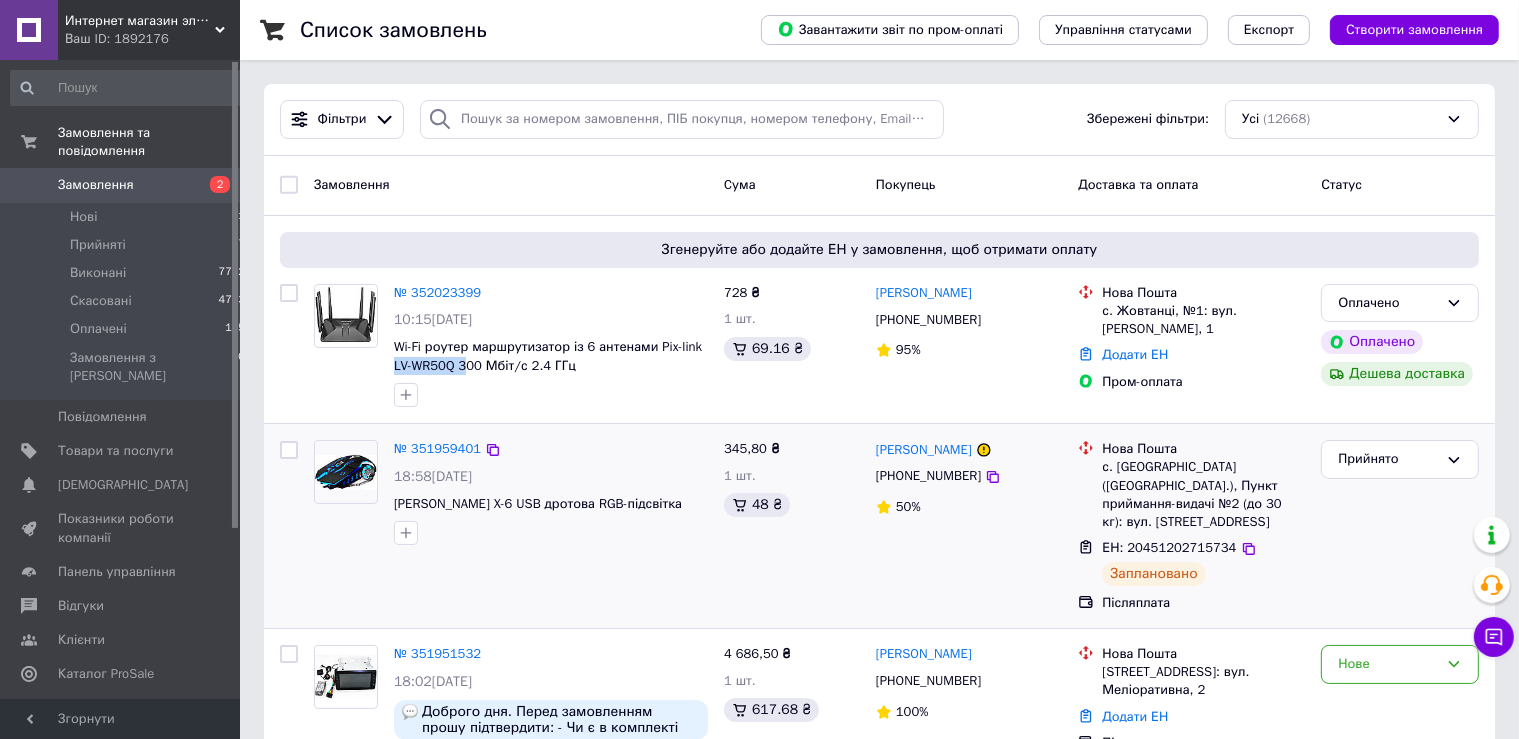 copy on "LV-WR50Q 3" 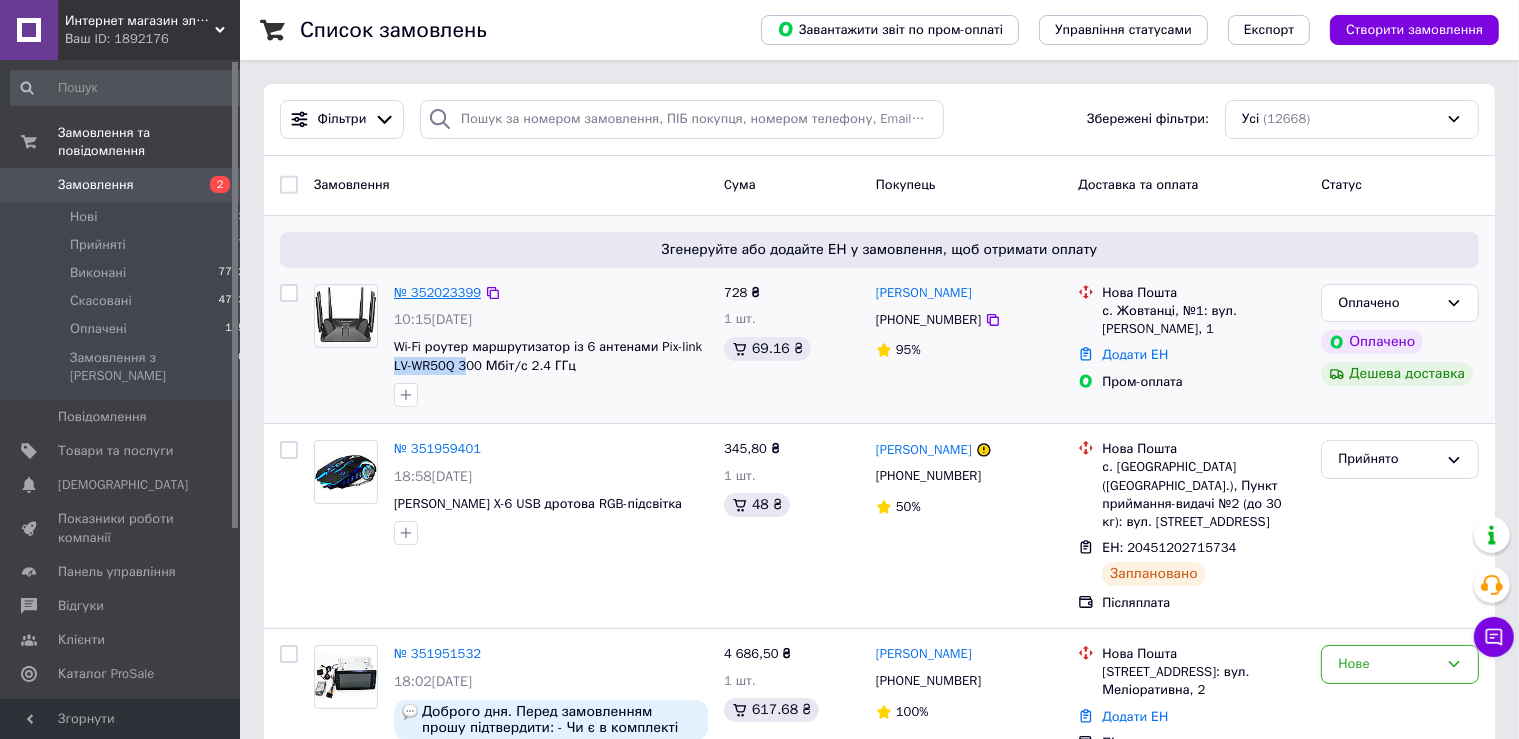 click on "№ 352023399" at bounding box center [437, 292] 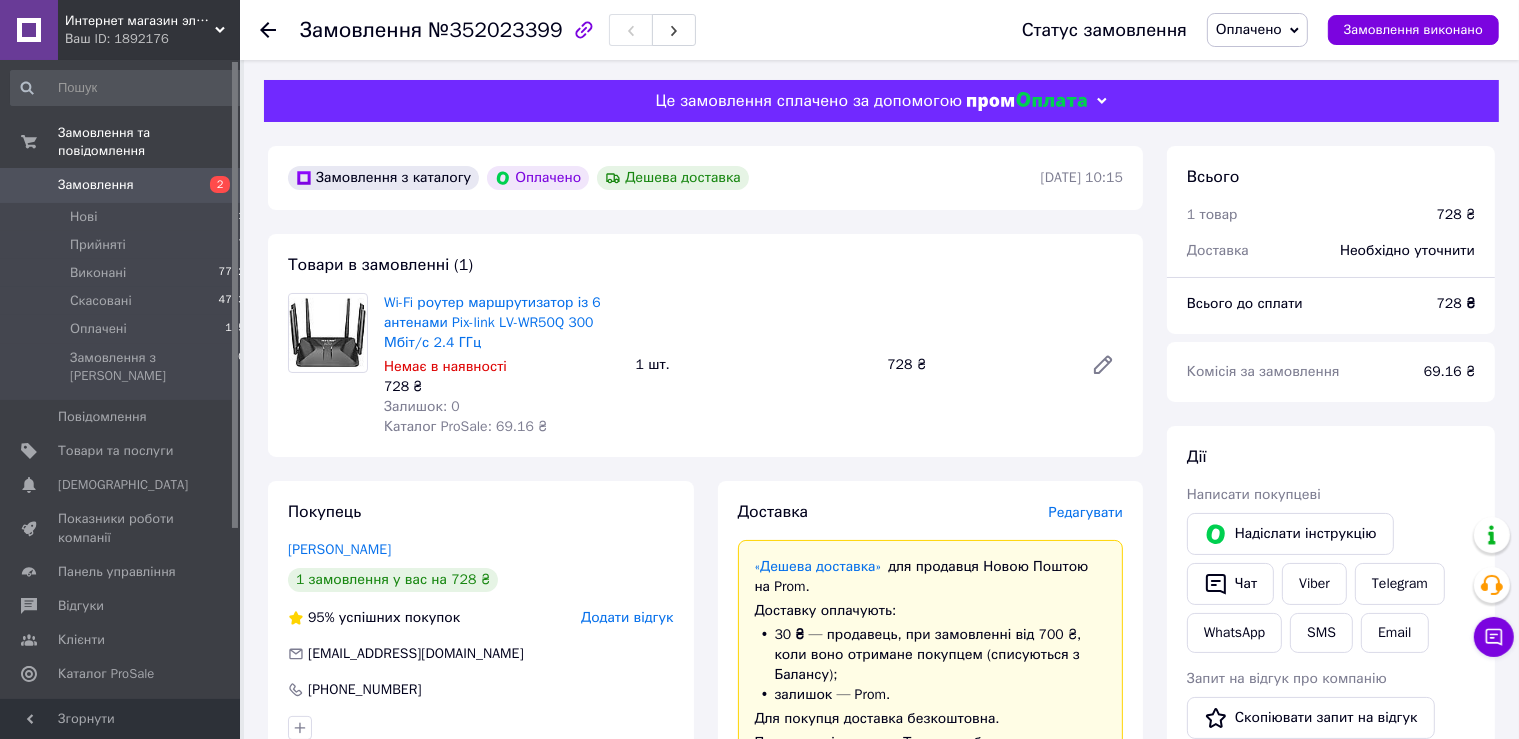 click on "Редагувати" at bounding box center (1086, 512) 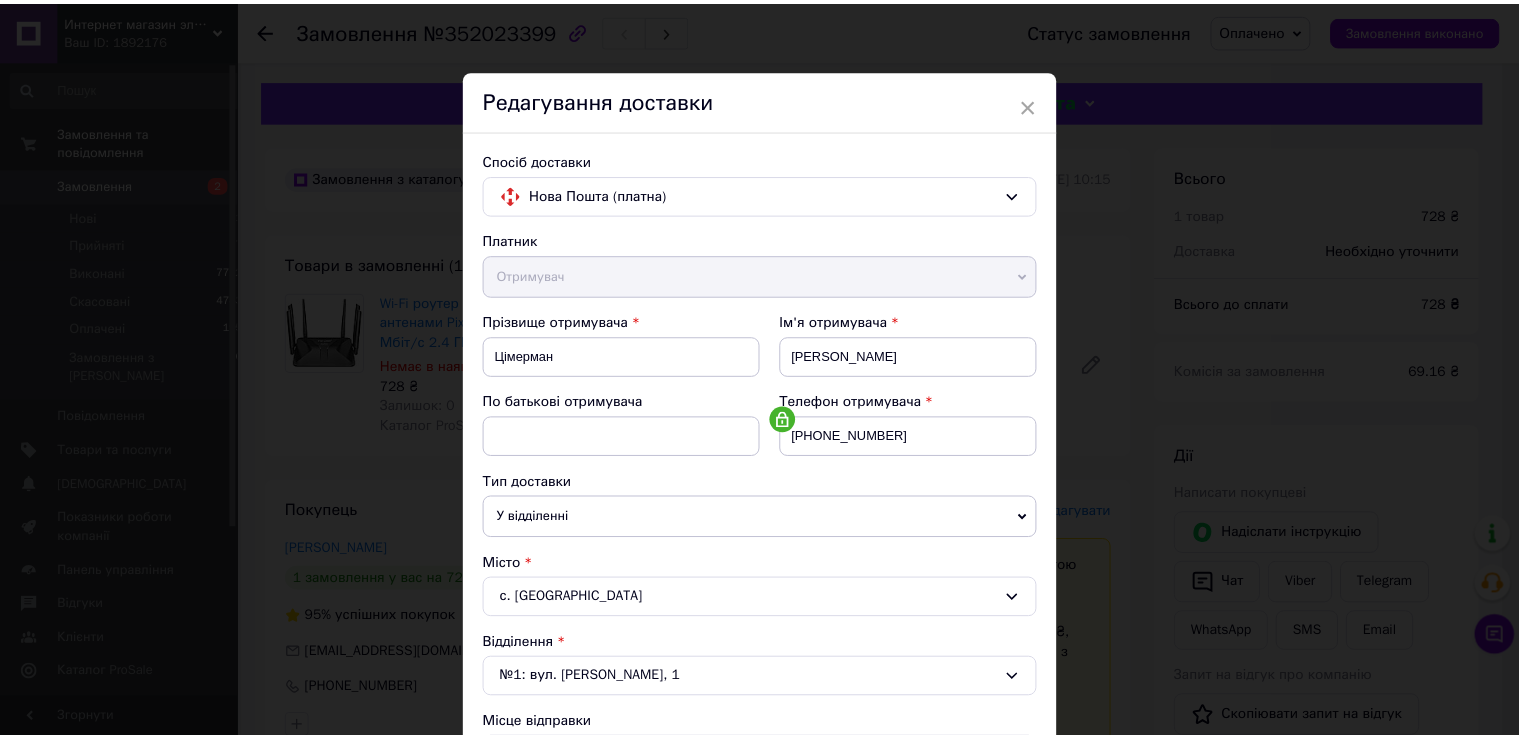 scroll, scrollTop: 583, scrollLeft: 0, axis: vertical 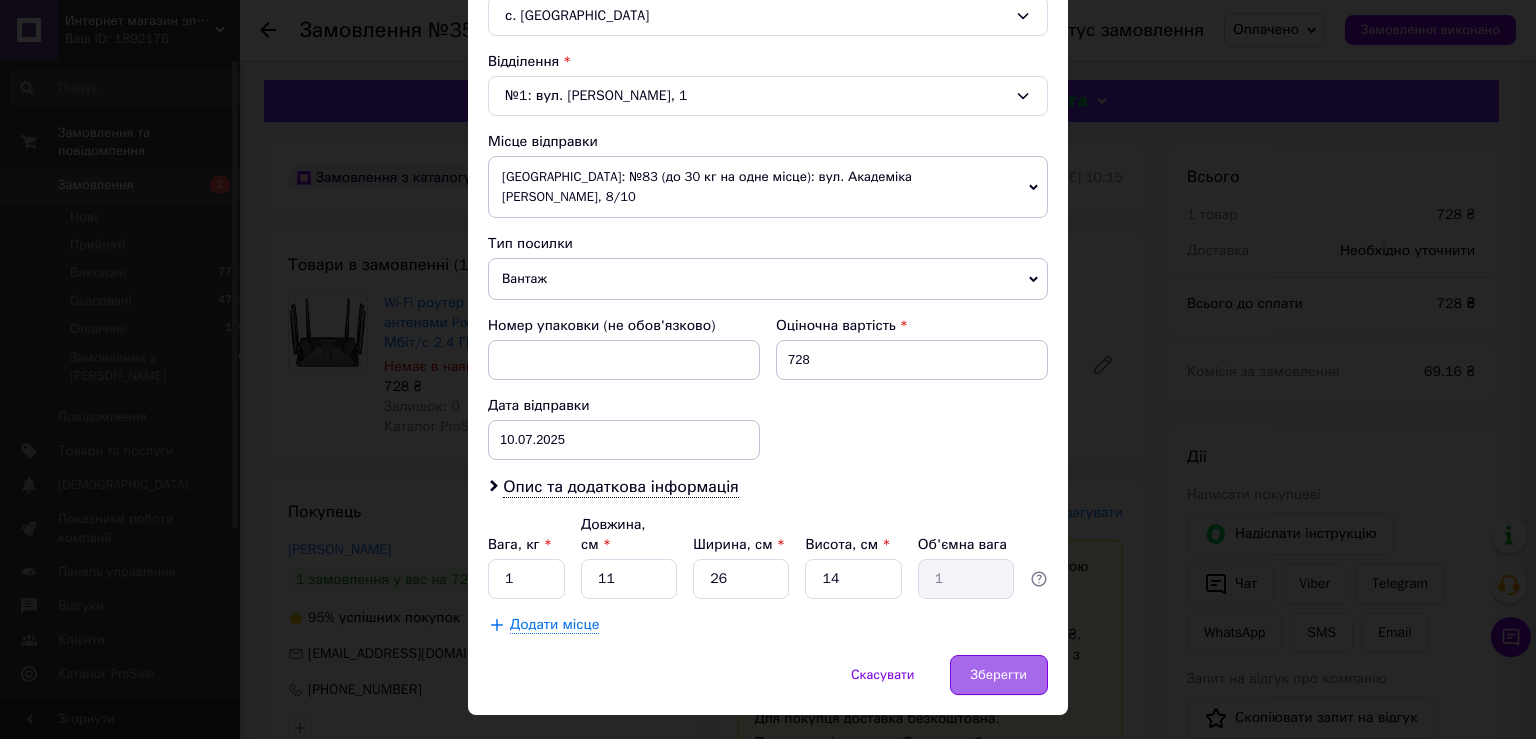 click on "Зберегти" at bounding box center (999, 675) 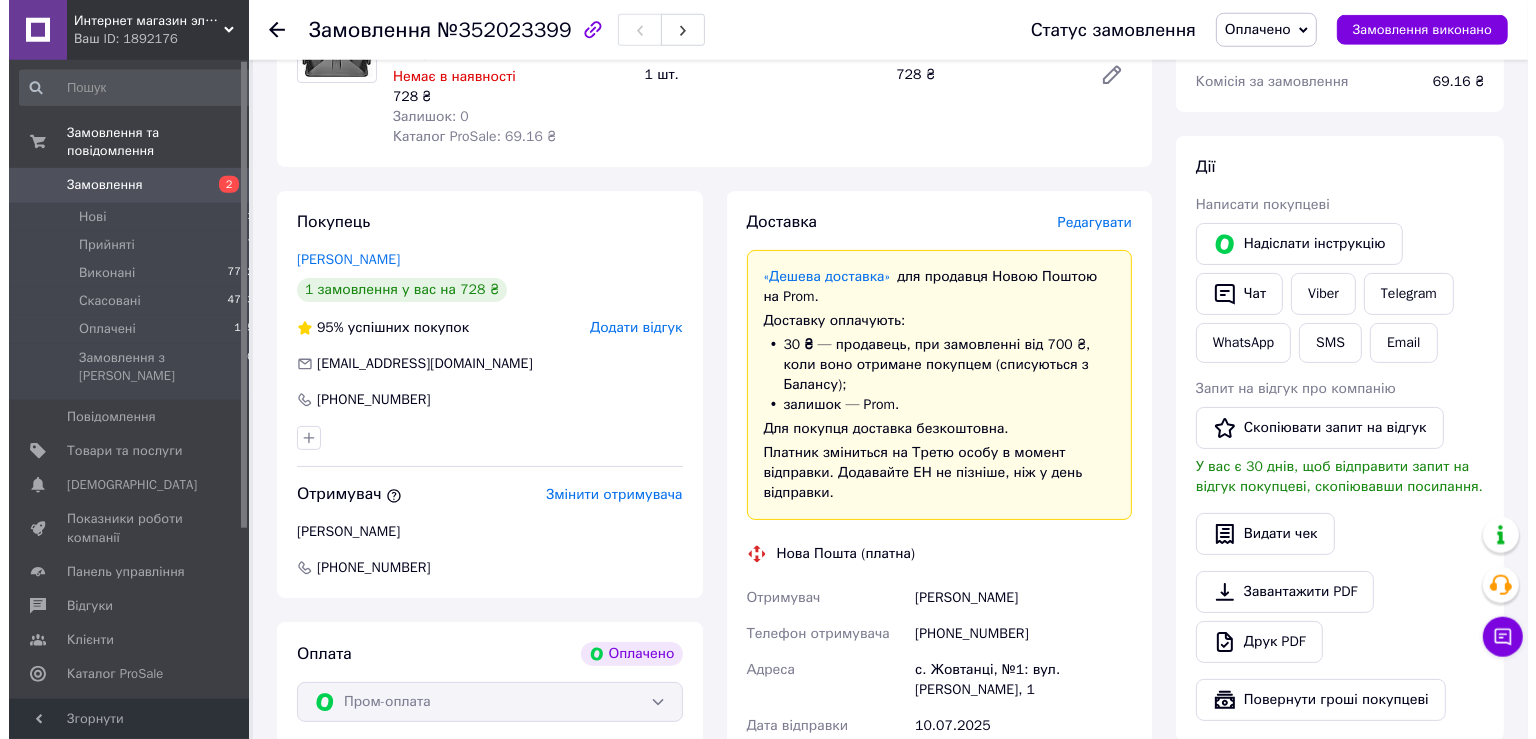 scroll, scrollTop: 211, scrollLeft: 0, axis: vertical 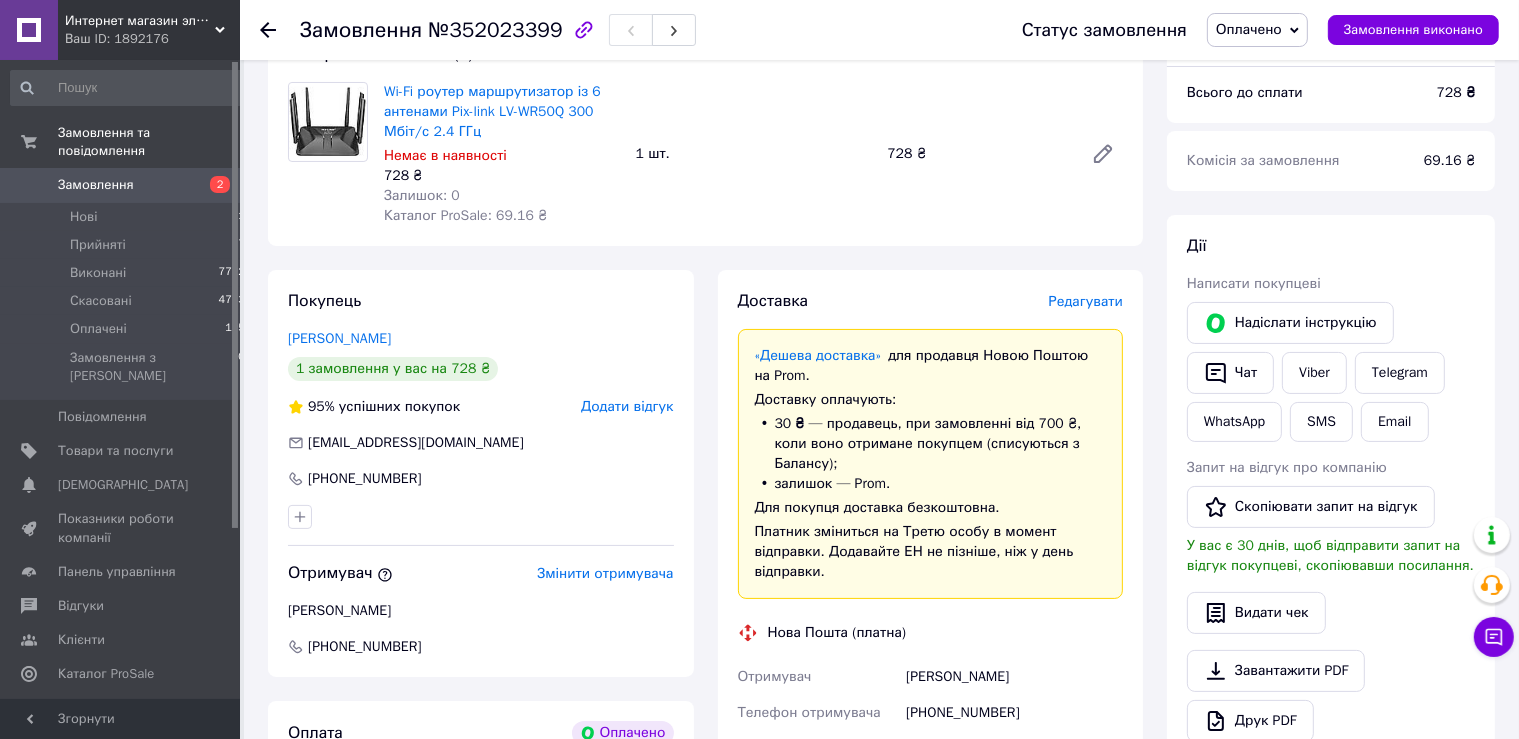 click on "Редагувати" at bounding box center [1086, 301] 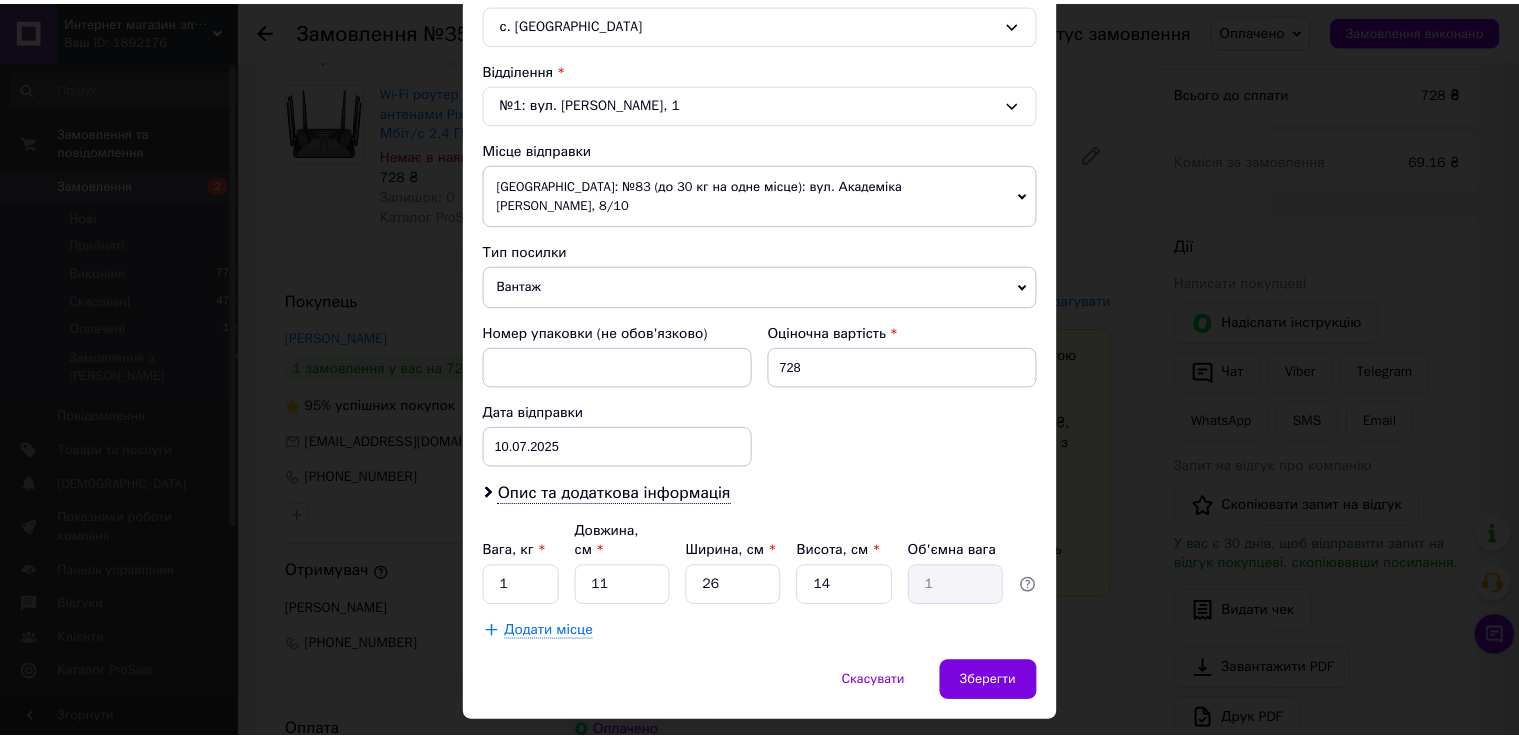 scroll, scrollTop: 583, scrollLeft: 0, axis: vertical 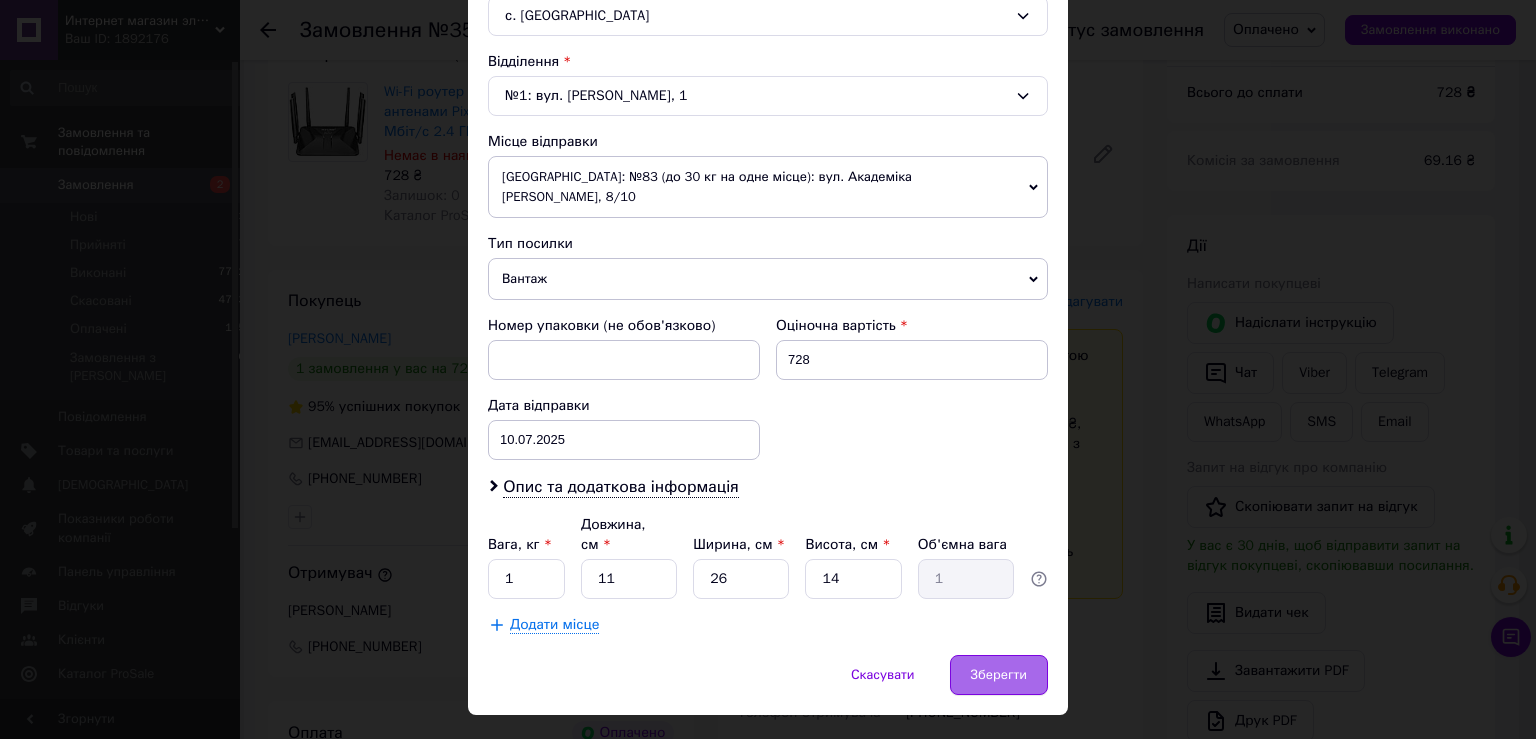 click on "Зберегти" at bounding box center [999, 675] 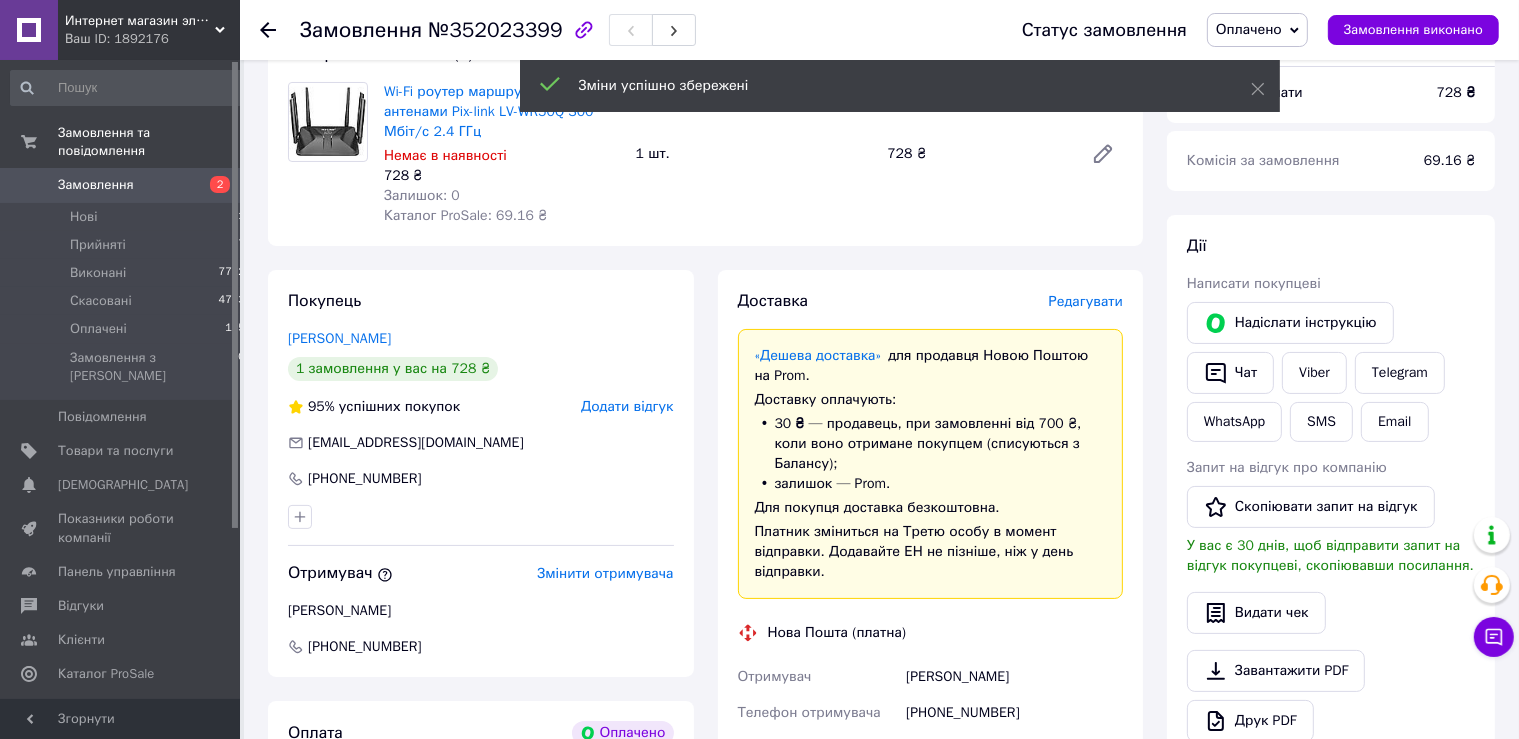 scroll, scrollTop: 633, scrollLeft: 0, axis: vertical 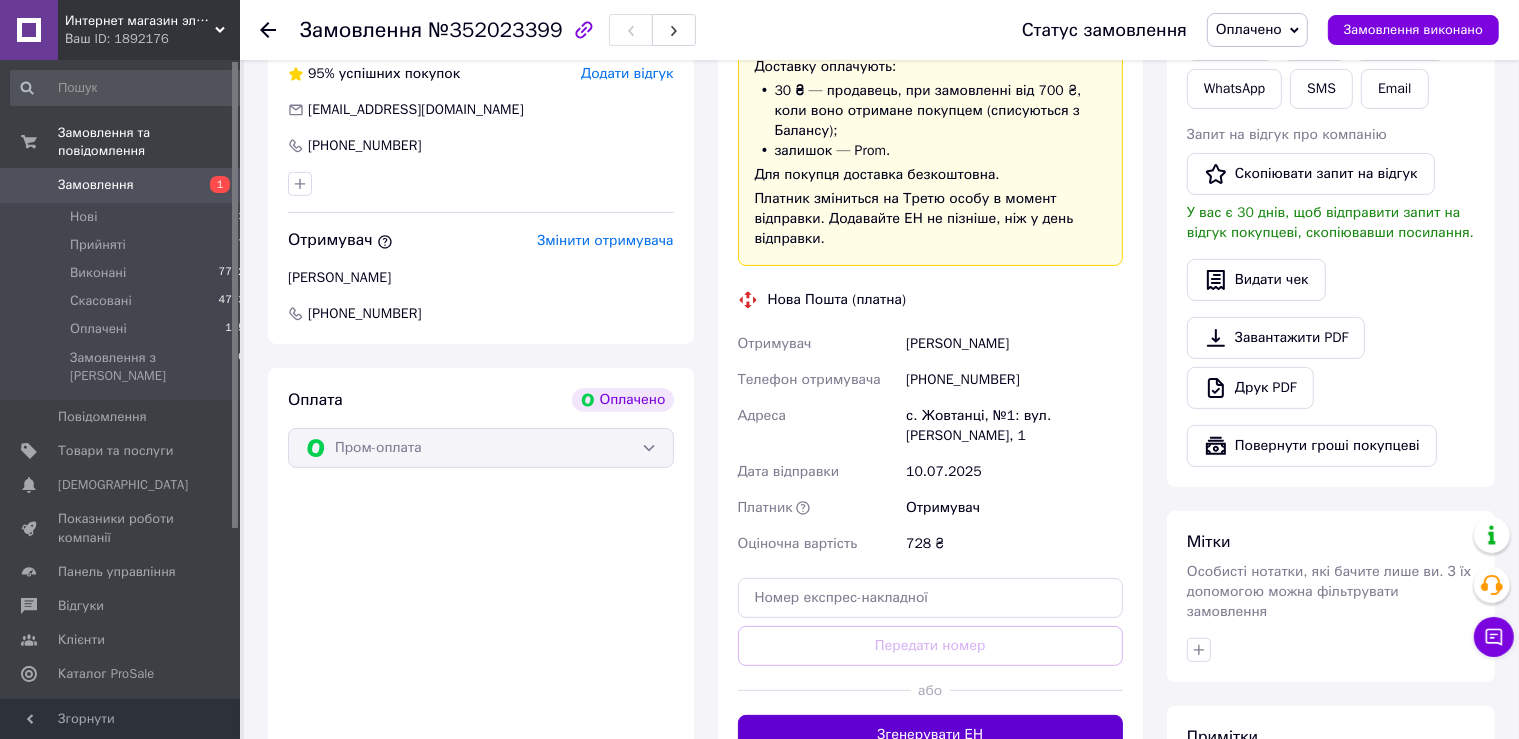 click on "Згенерувати ЕН" at bounding box center [931, 735] 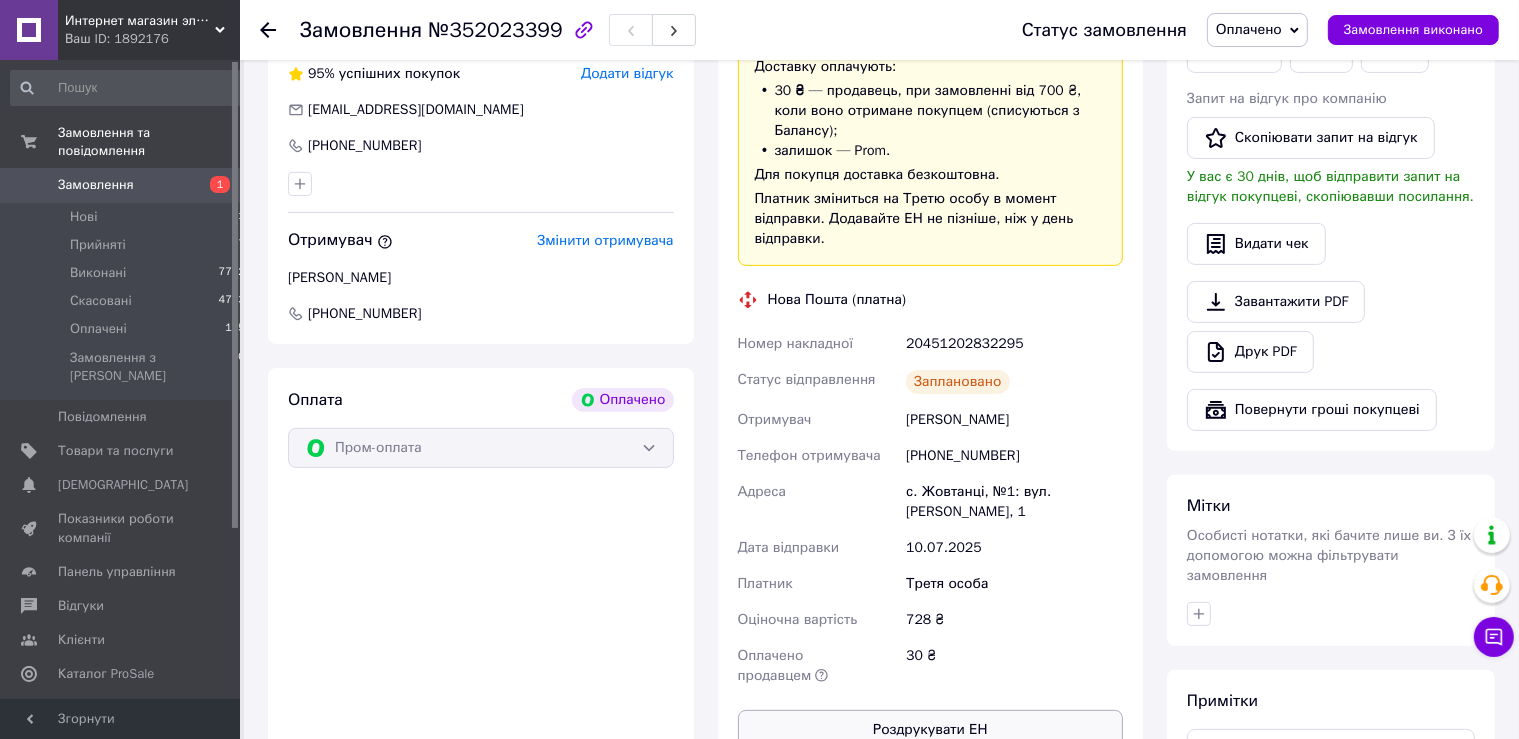 click on "Роздрукувати ЕН" at bounding box center (931, 730) 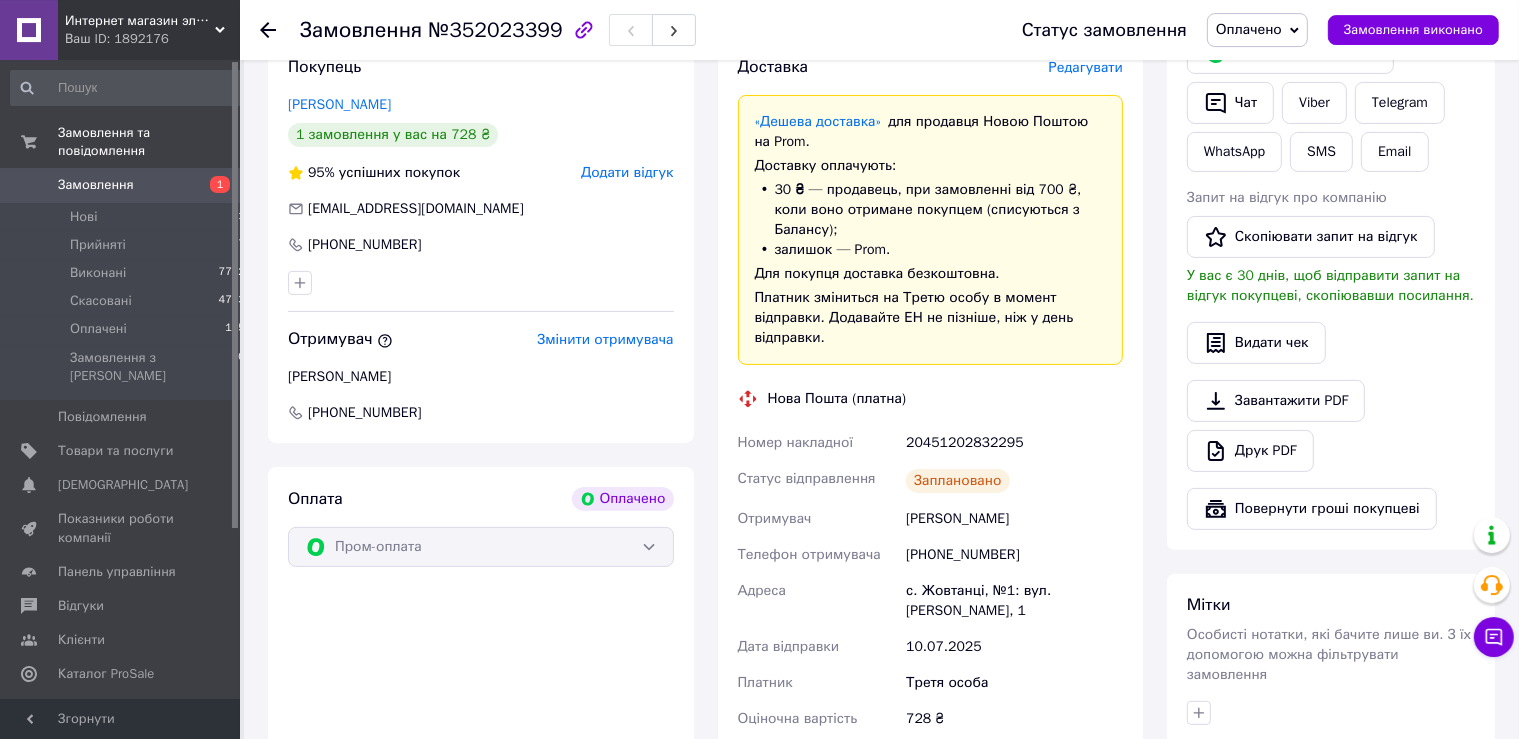 scroll, scrollTop: 333, scrollLeft: 0, axis: vertical 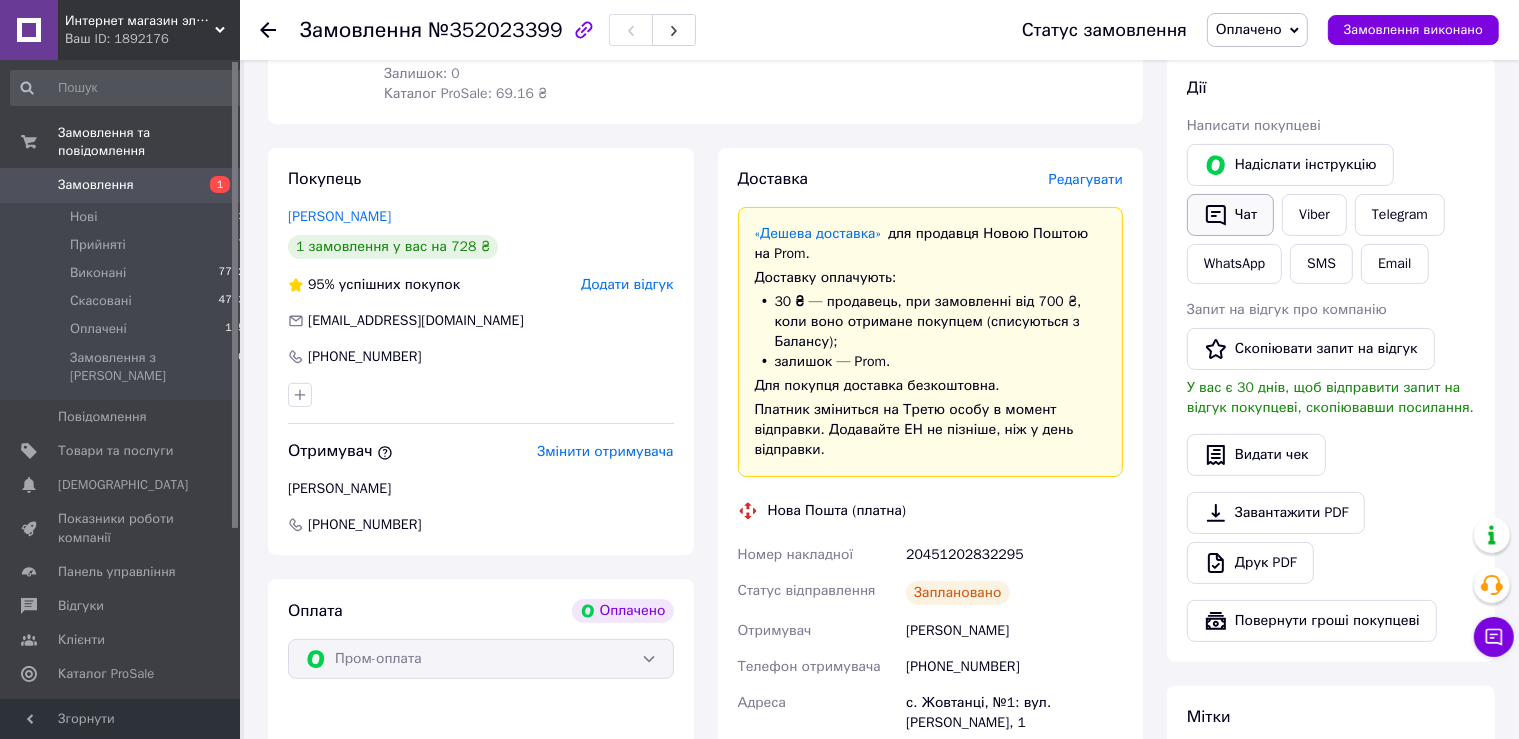 click on "Чат" at bounding box center (1230, 215) 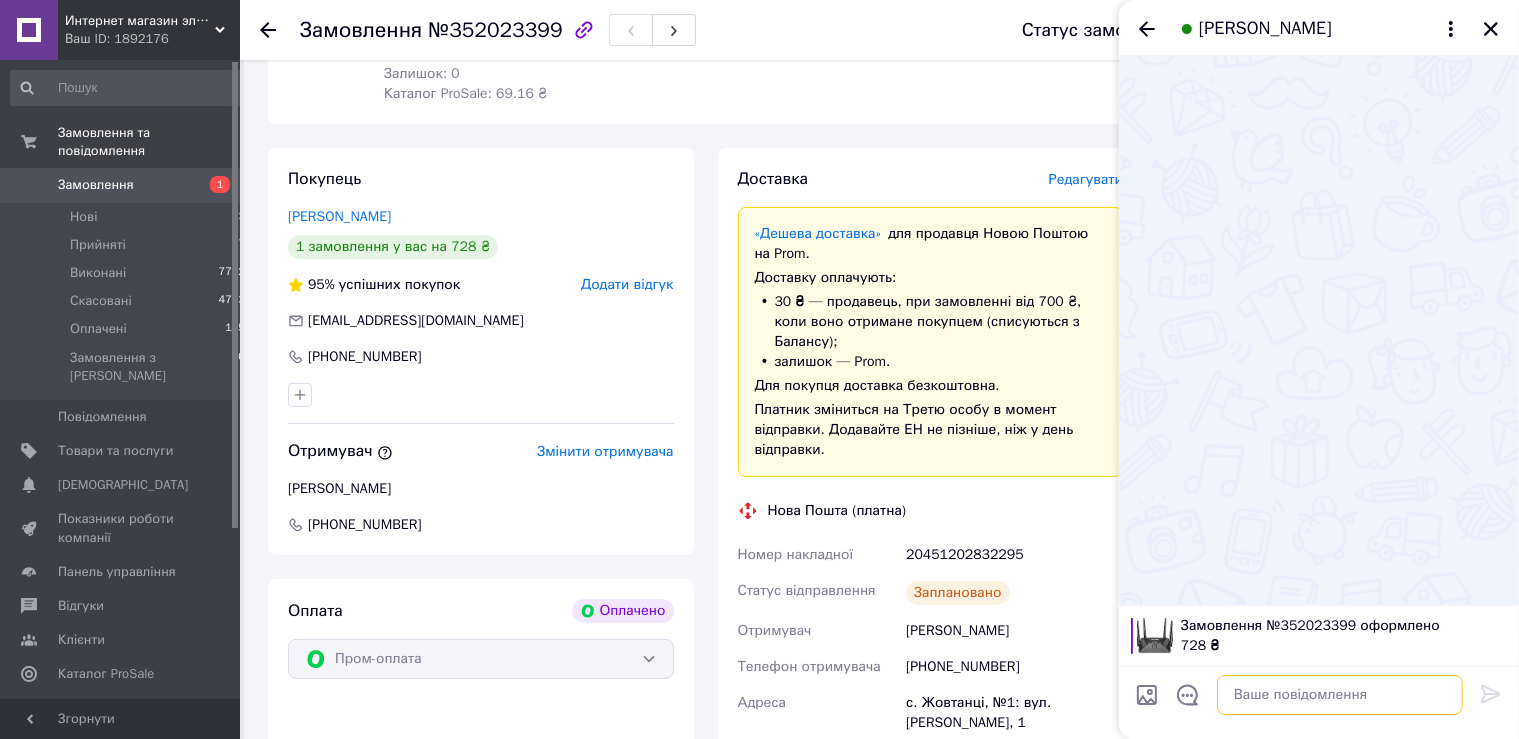 click at bounding box center [1340, 695] 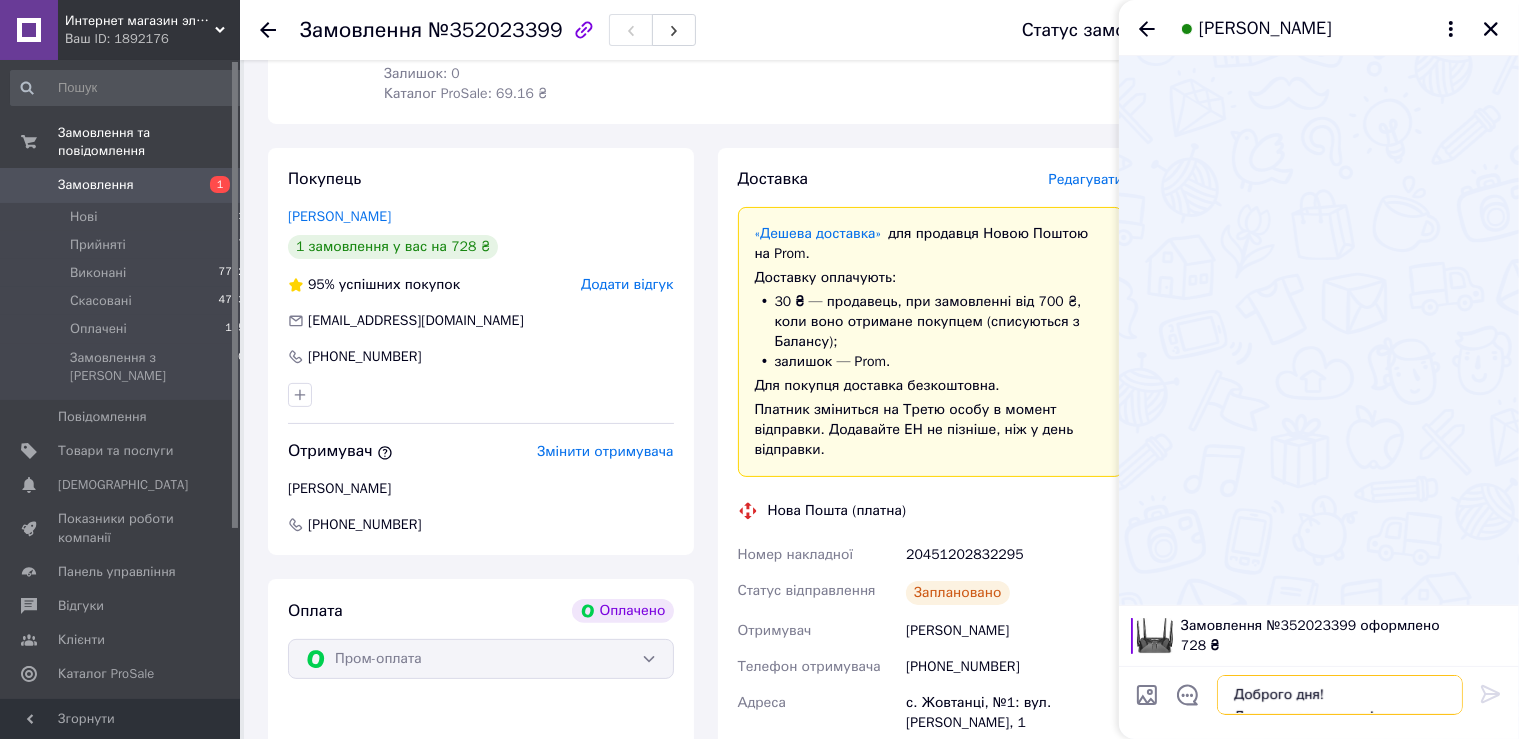 scroll, scrollTop: 60, scrollLeft: 0, axis: vertical 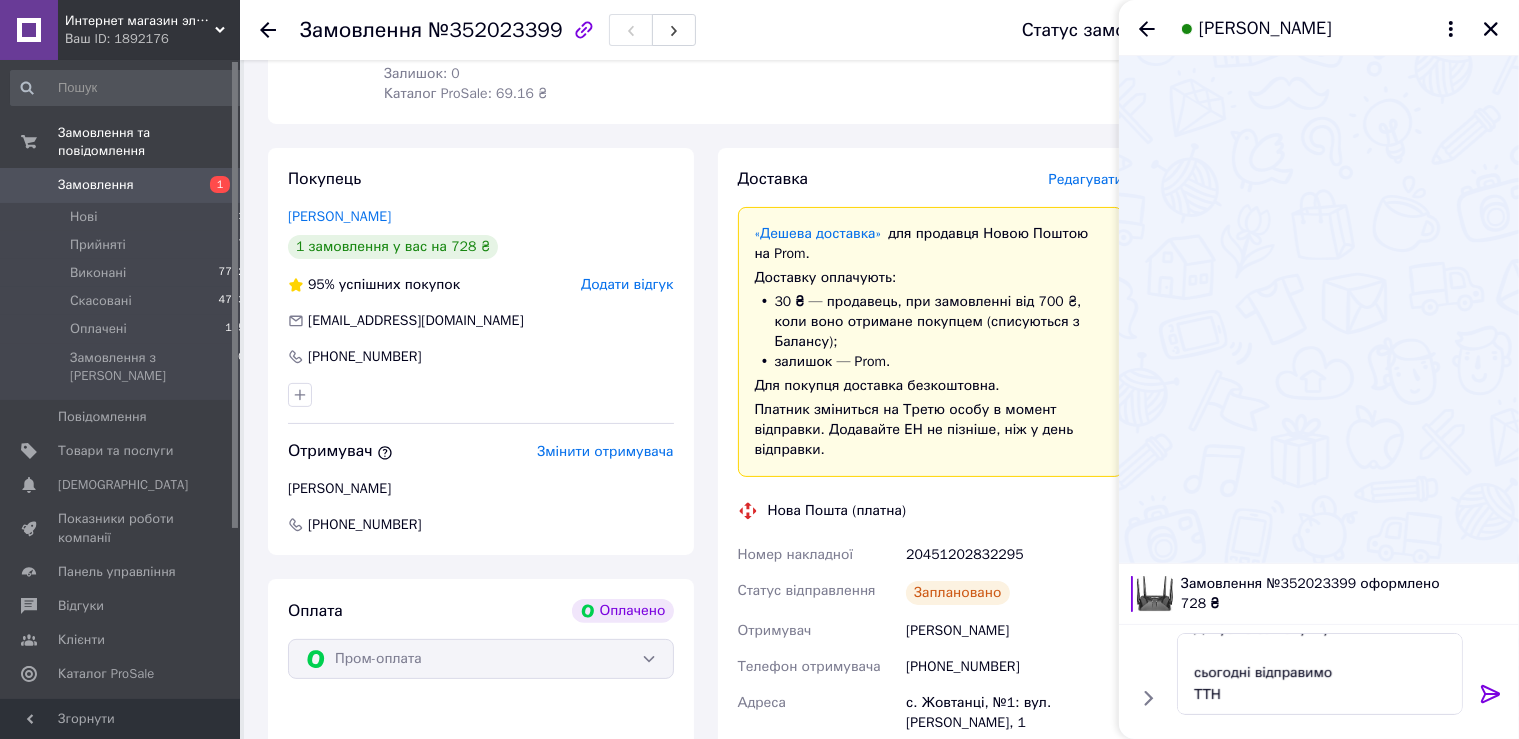 click on "20451202832295" at bounding box center (1014, 555) 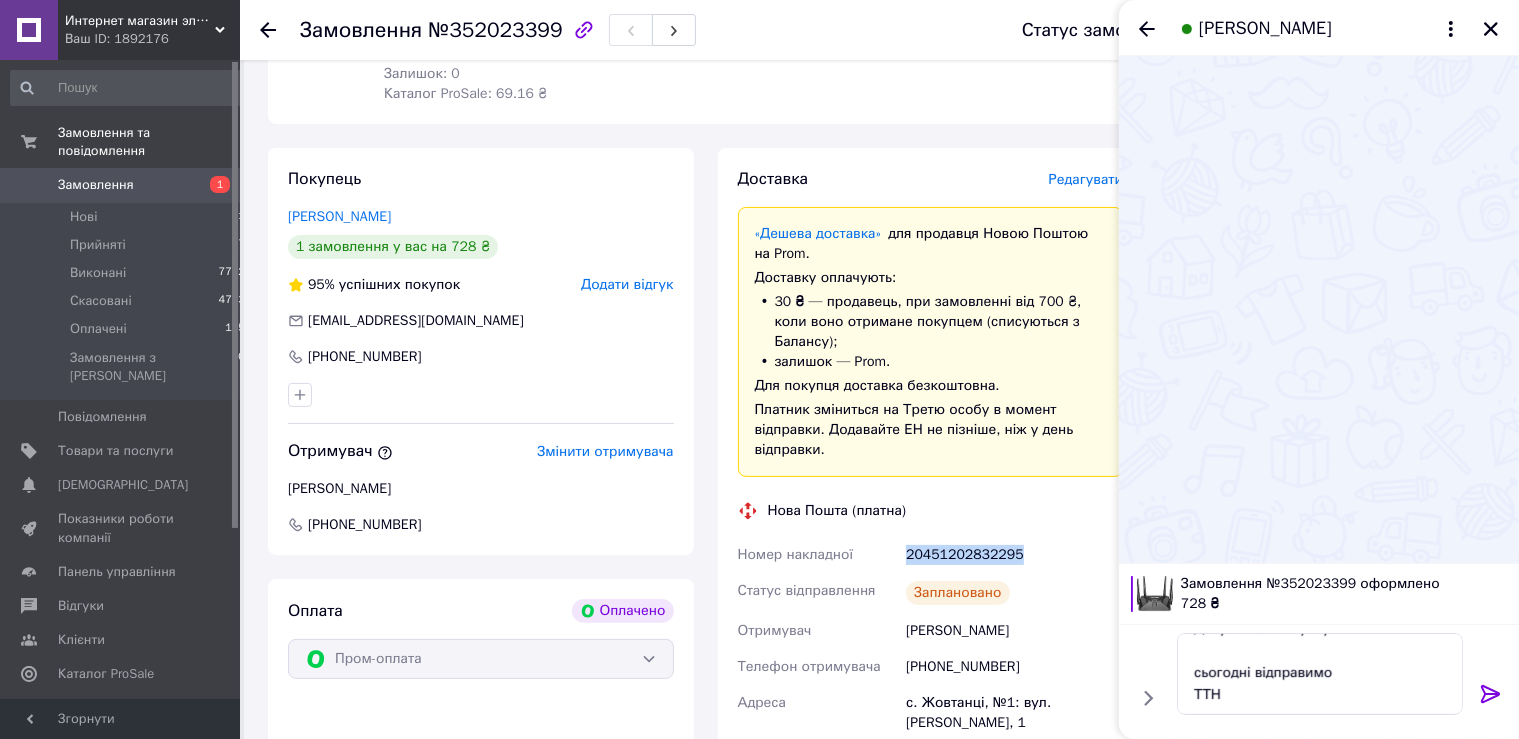 click on "20451202832295" at bounding box center (1014, 555) 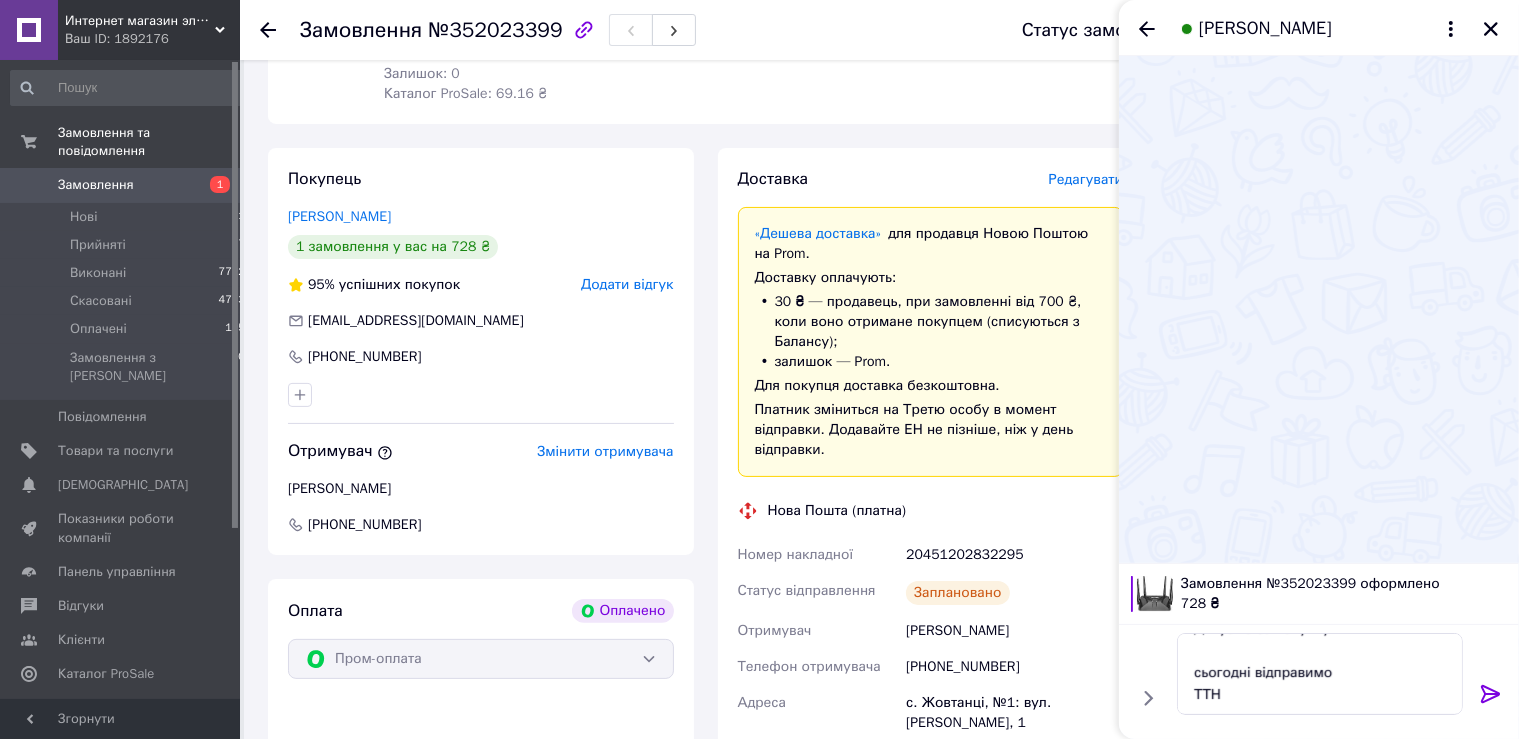 click on "20451202832295" at bounding box center (1014, 555) 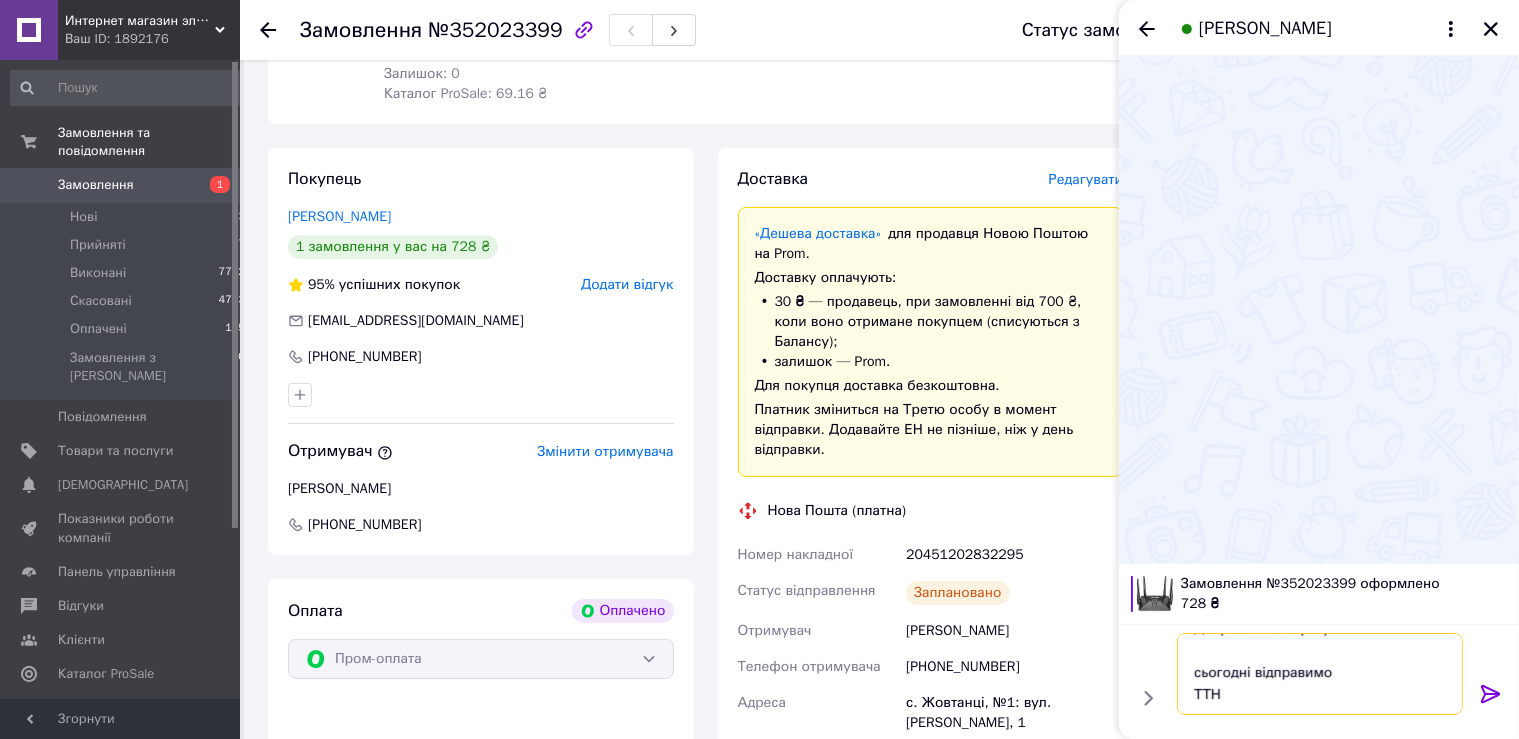 click on "Доброго дня!
Дякуємо за покупку!
сьогодні відправимо
ТТН" at bounding box center (1320, 674) 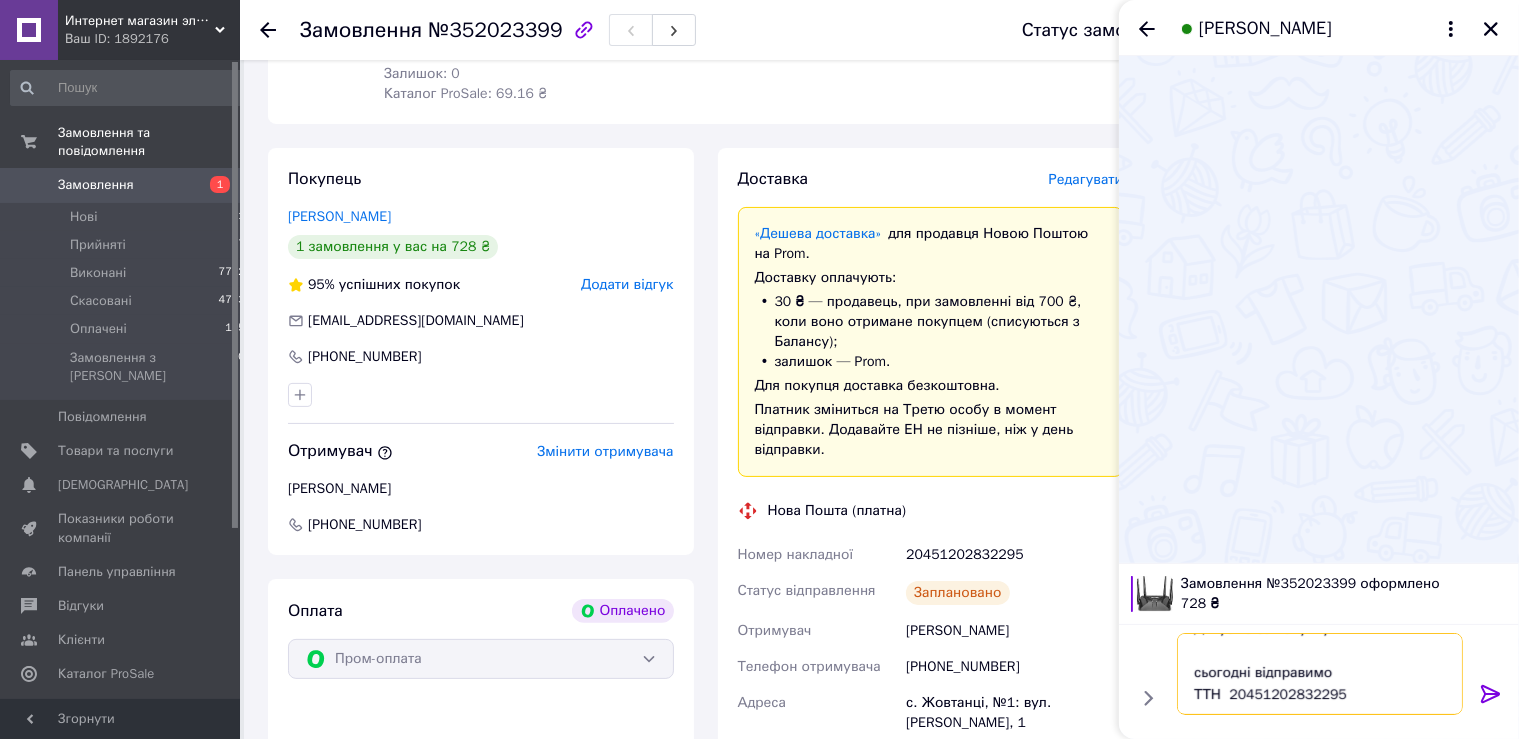 type on "Доброго дня!
Дякуємо за покупку!
сьогодні відправимо
ТТН  20451202832295" 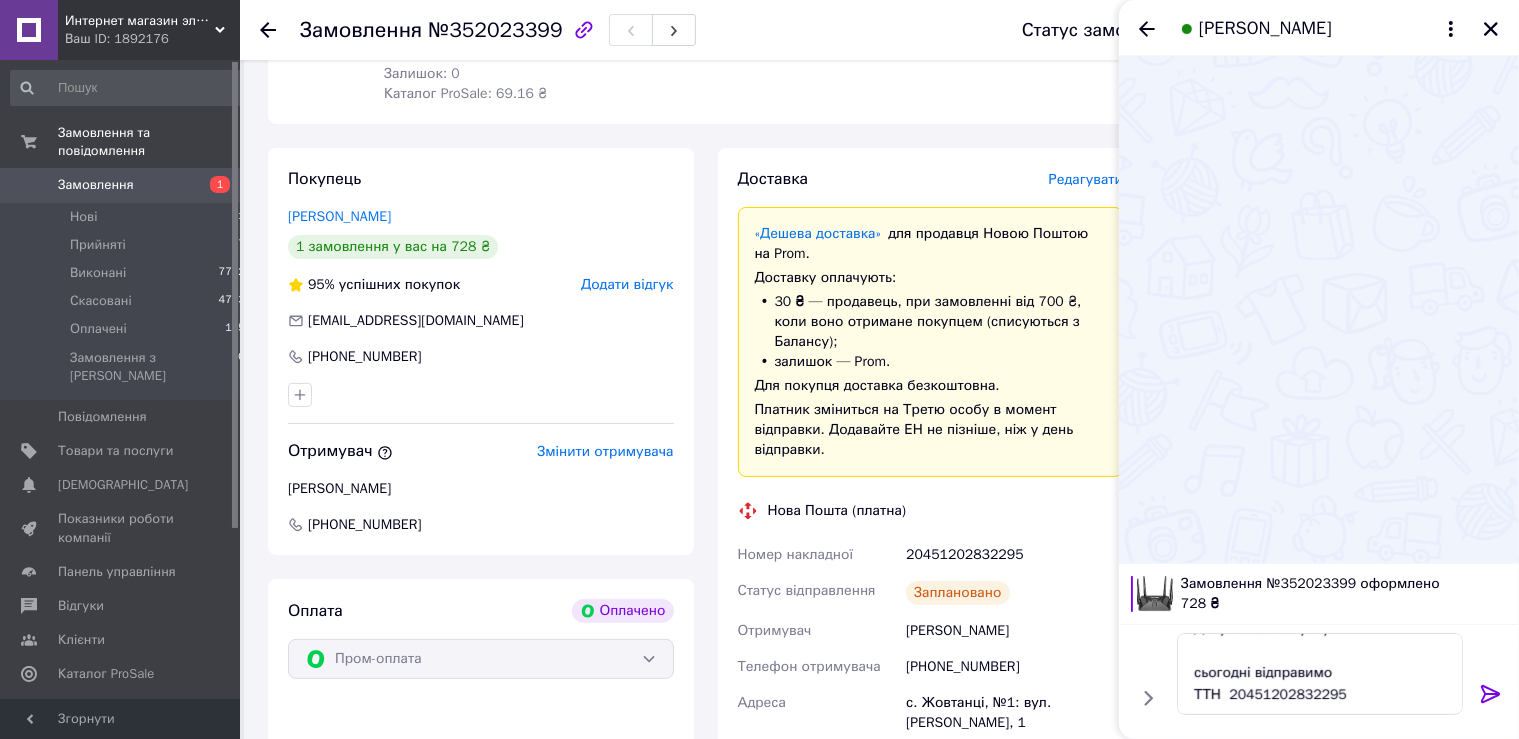 click 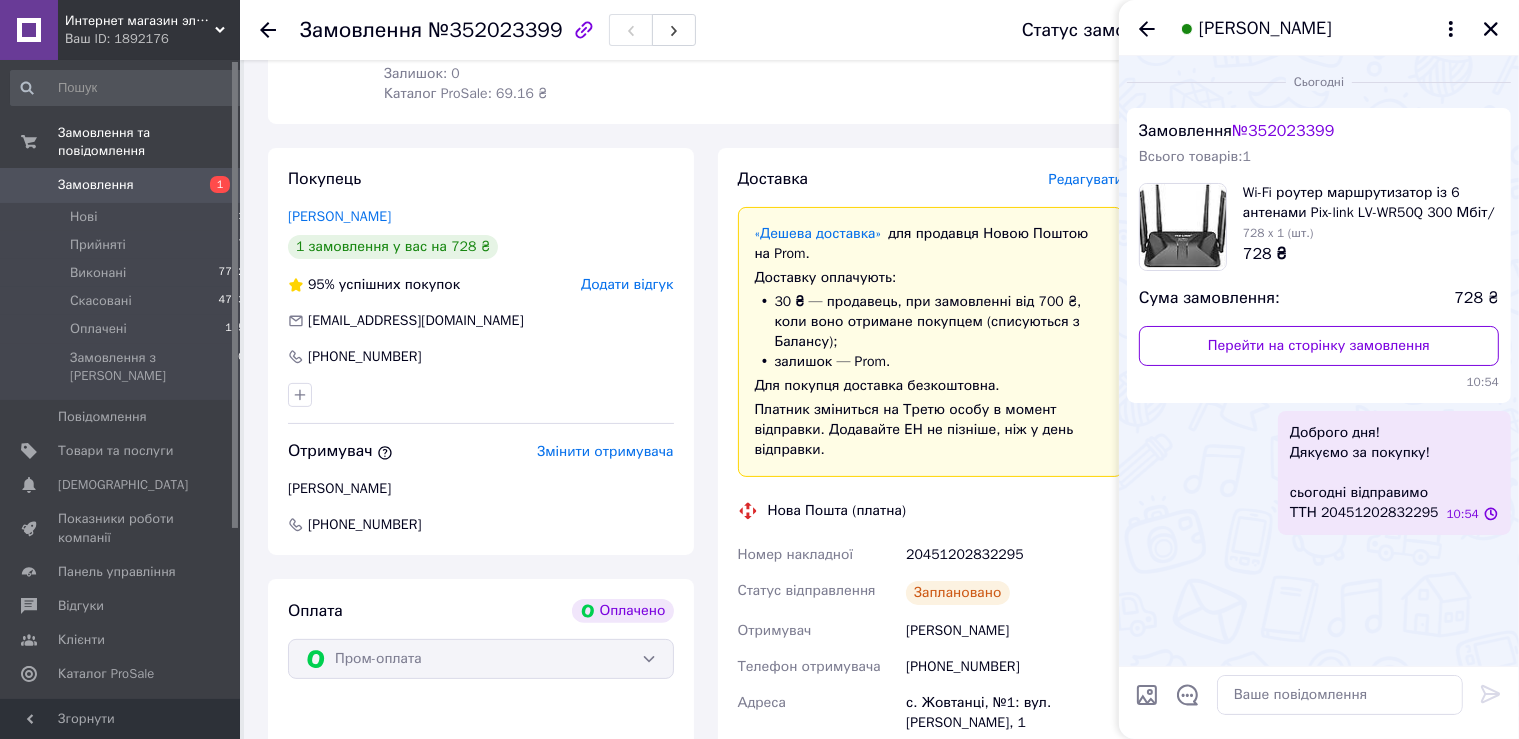 scroll, scrollTop: 0, scrollLeft: 0, axis: both 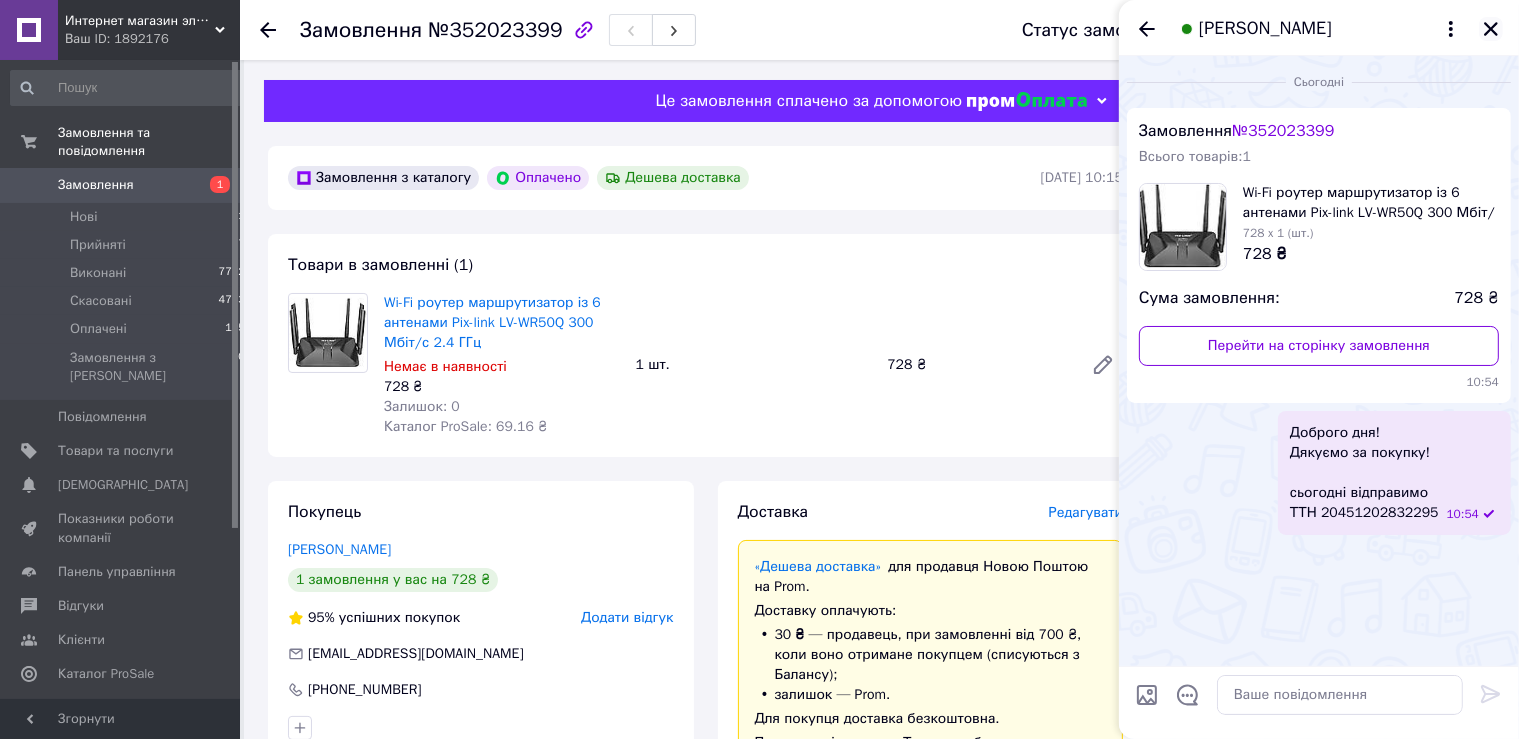 click at bounding box center (1491, 29) 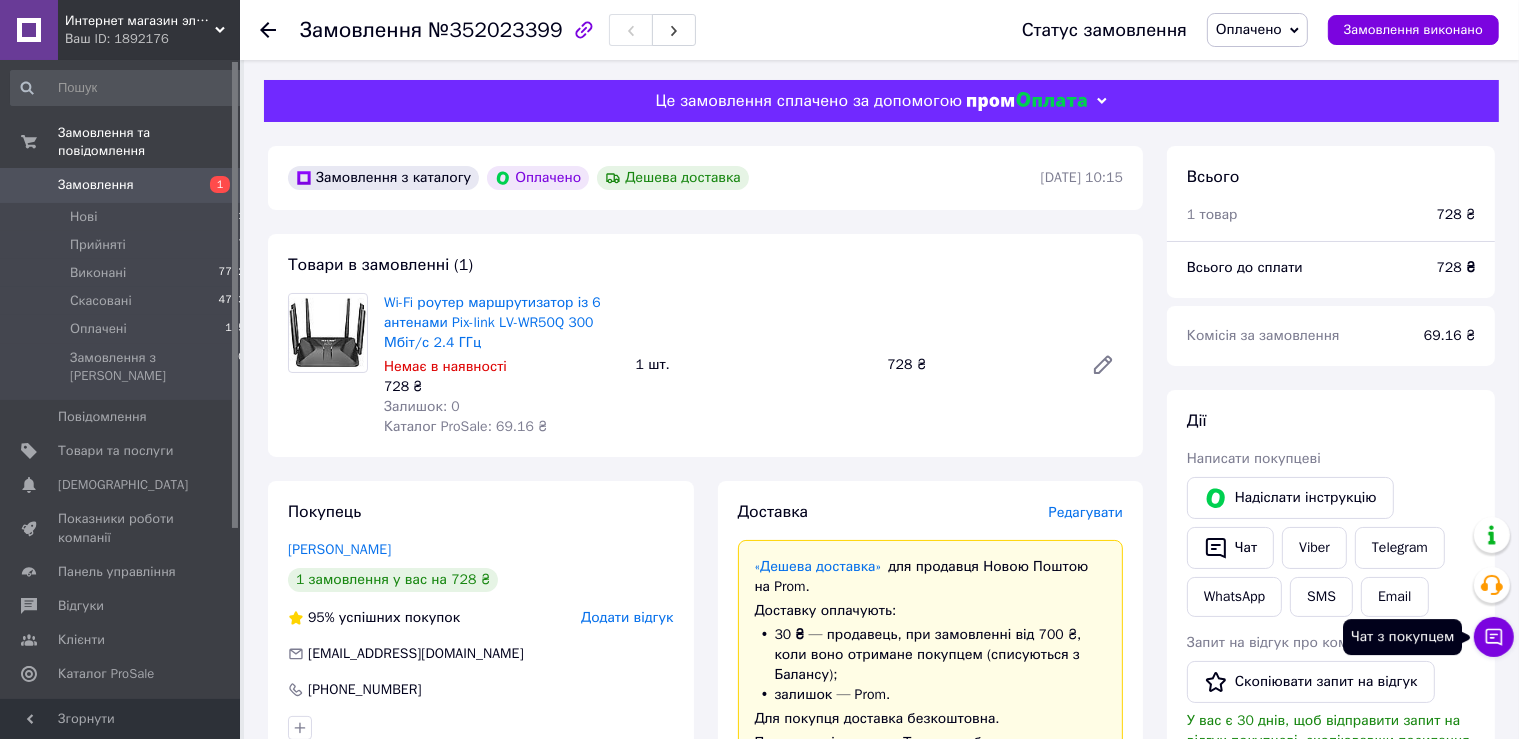 click 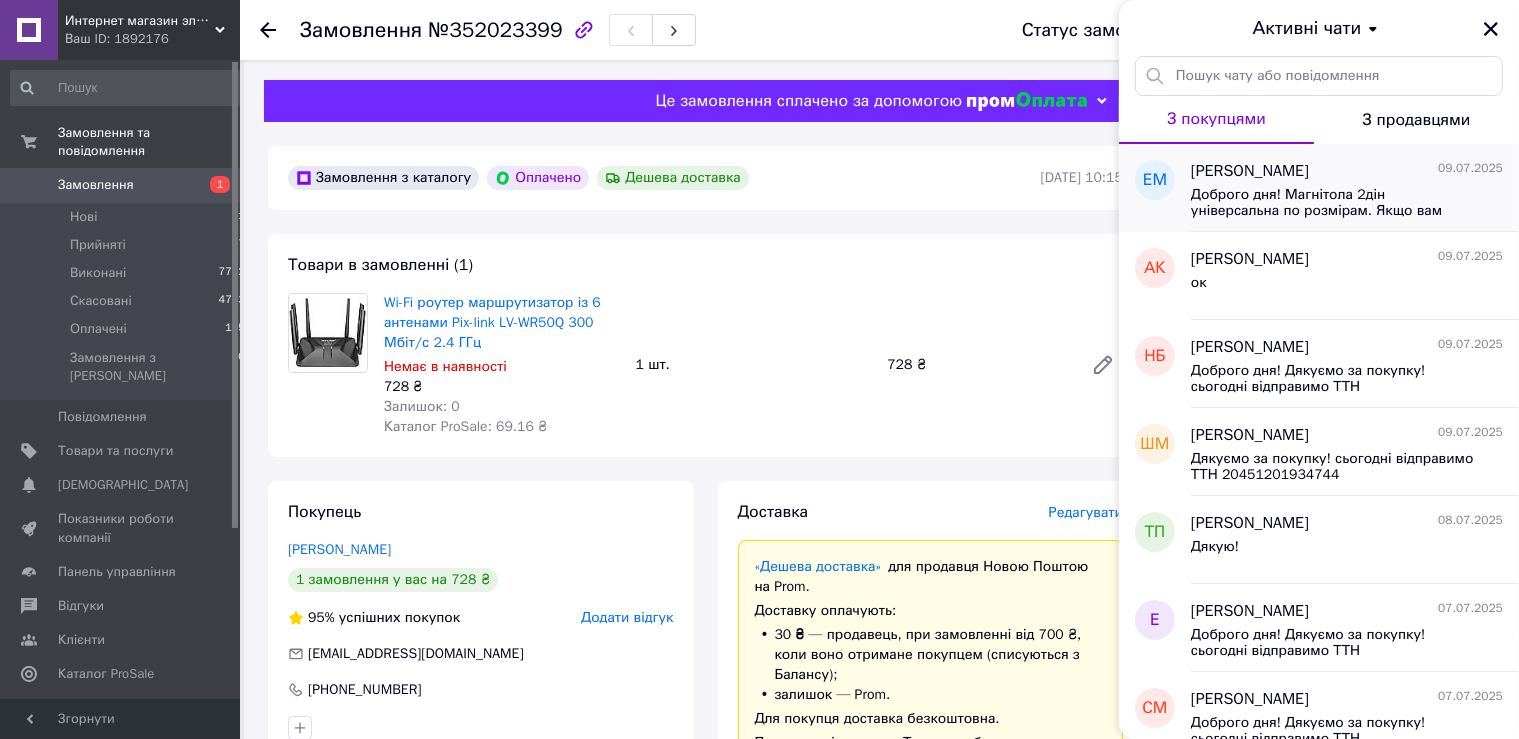 click on "Доброго дня! Магнітола 2дін універсальна по розмірам. Якщо вам потрібна перехідна рамка для вашої моделі авто, то вона покупається окремо і їде тільки саме для вашої моделі авто.
В комплекті  до магнітоли тільки те, що вказано на фото і в описі.
CAN‑bus адаптер, Quadlock-роз’єм і RCA-кабель нема в комплекті. Вони можуть бути різними і саме для вашого авто, покупаються окремо." at bounding box center (1333, 203) 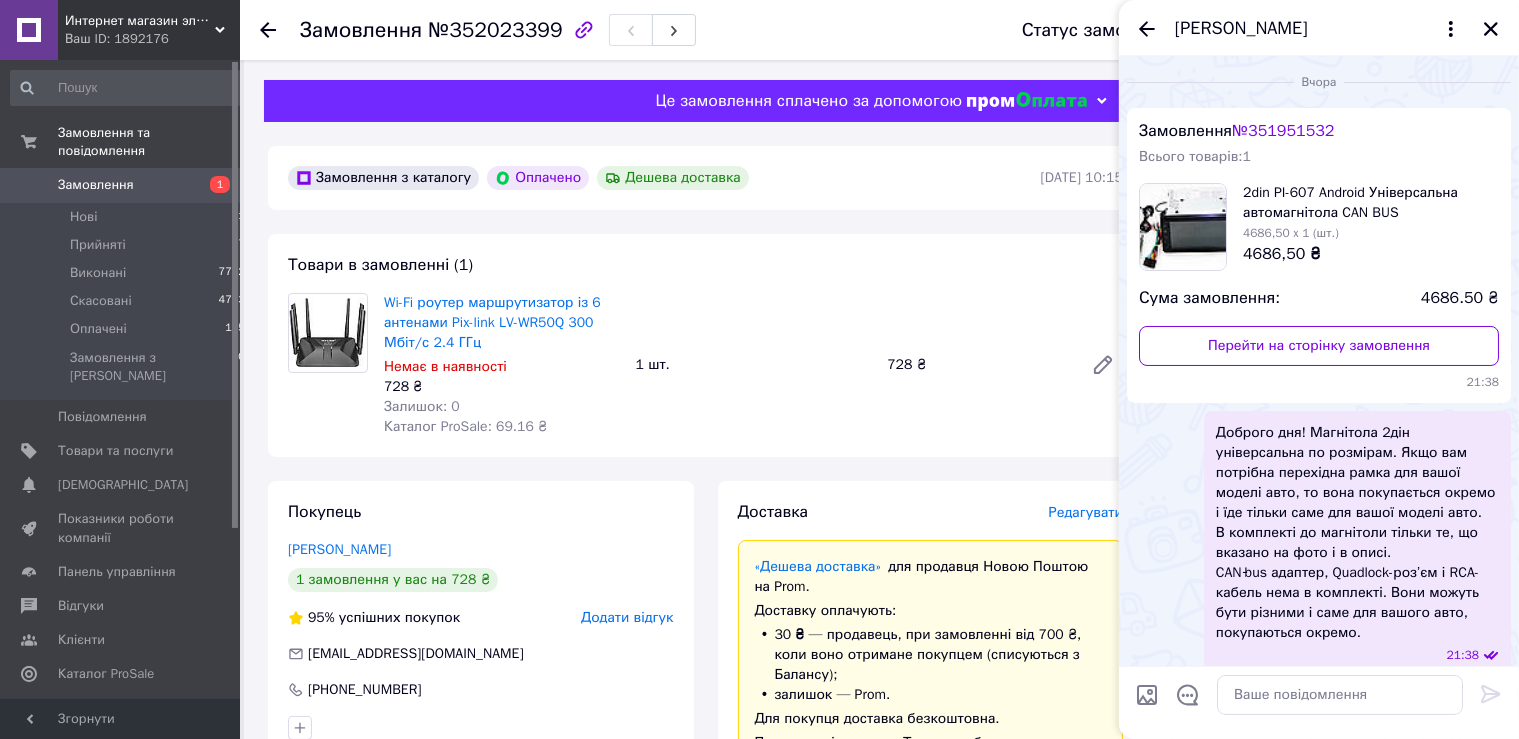 scroll, scrollTop: 18, scrollLeft: 0, axis: vertical 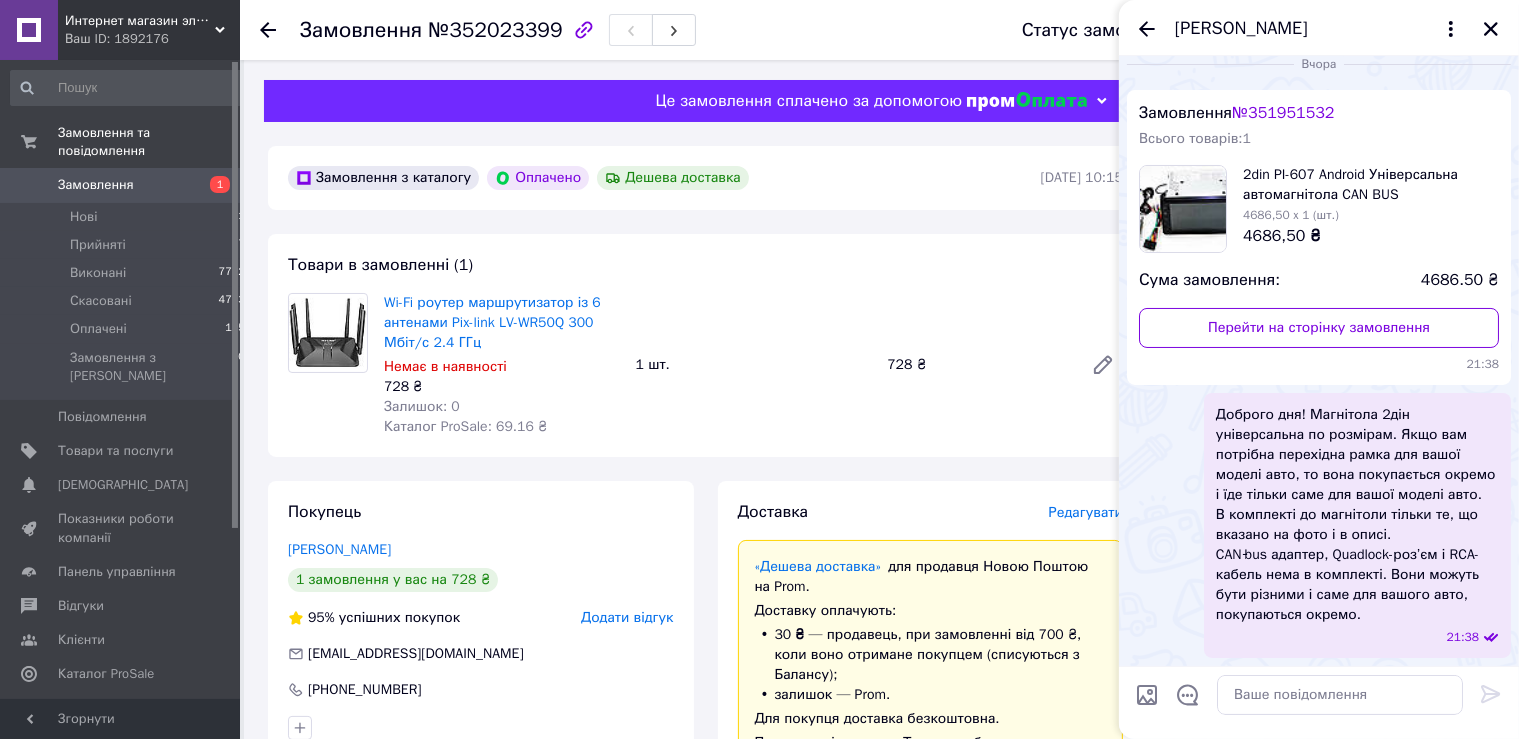 click at bounding box center [1340, 695] 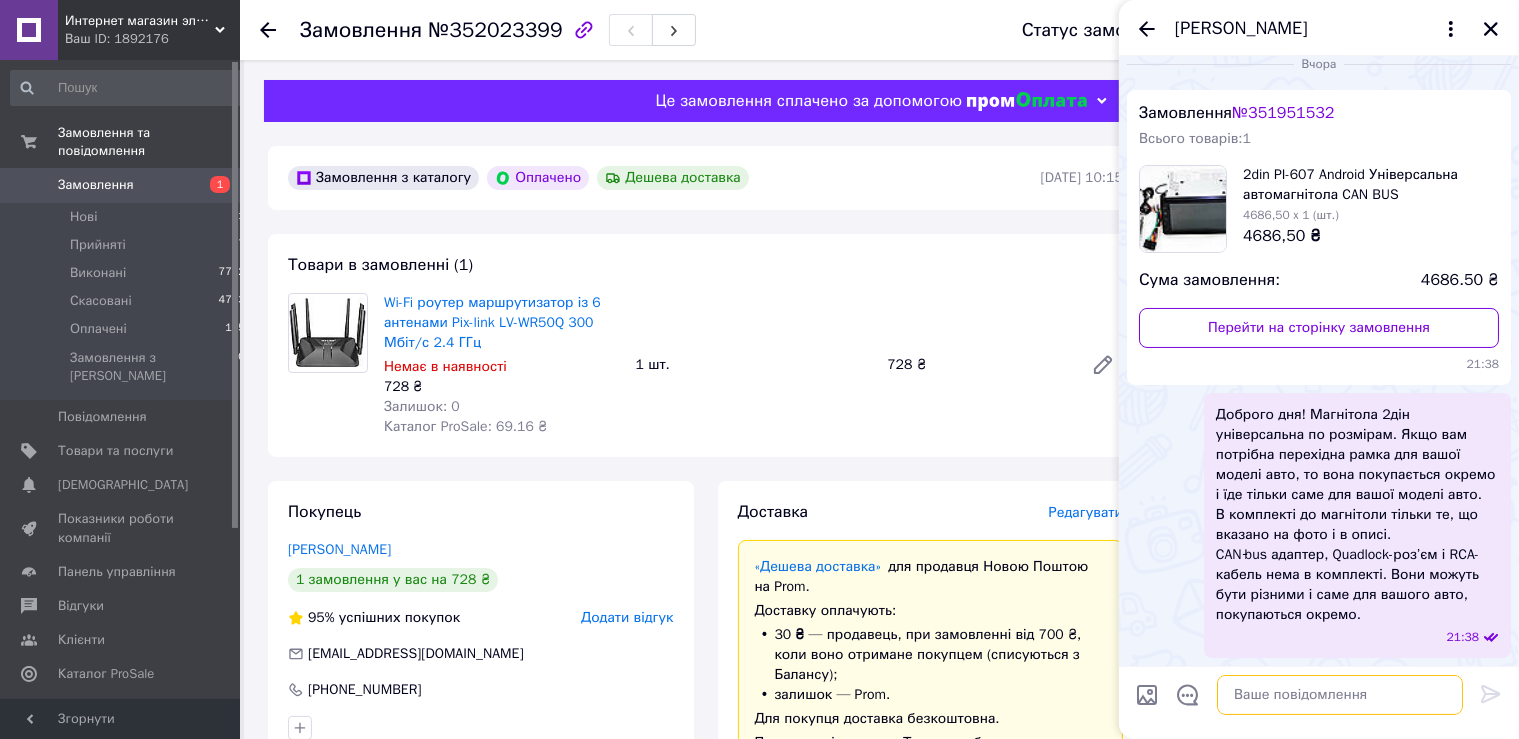 click at bounding box center [1340, 695] 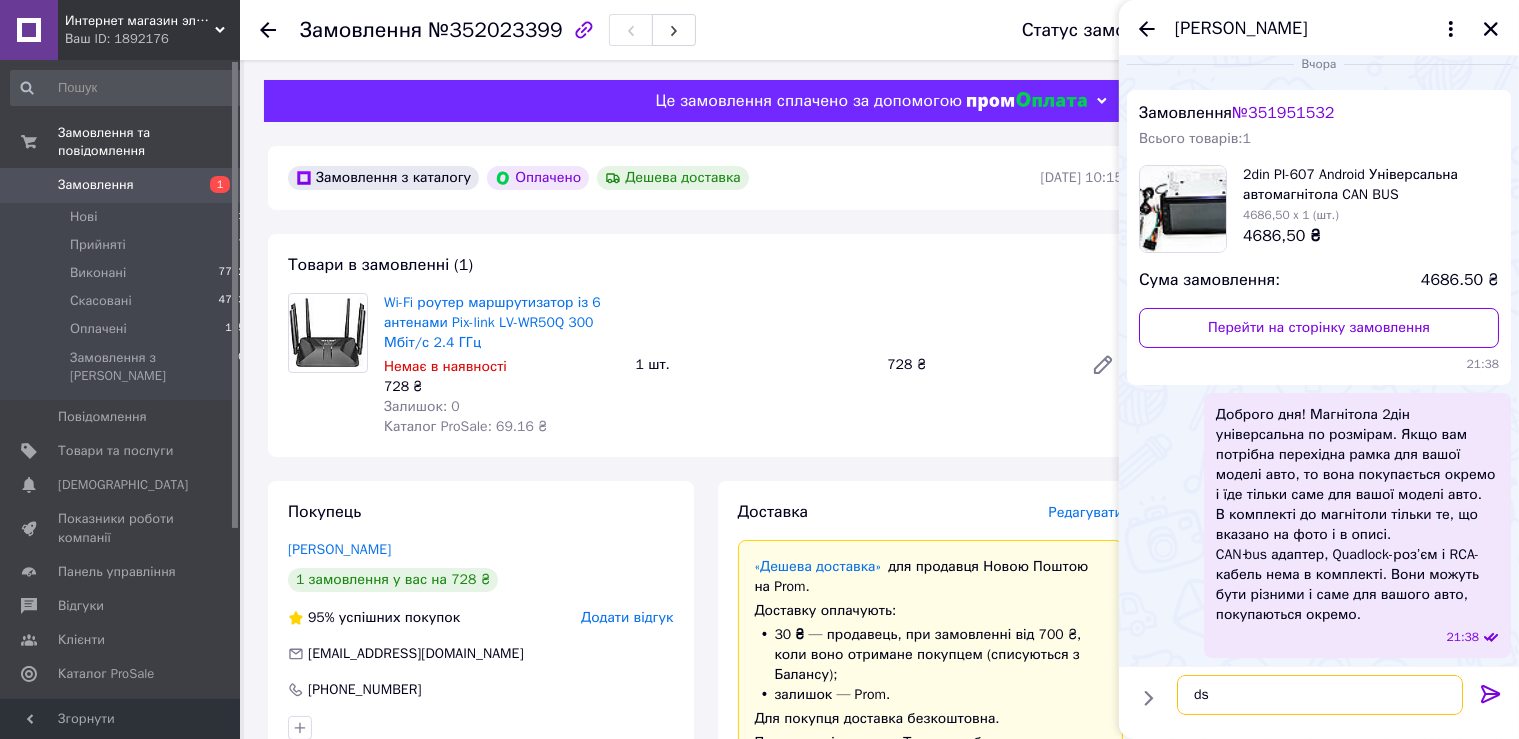 type on "d" 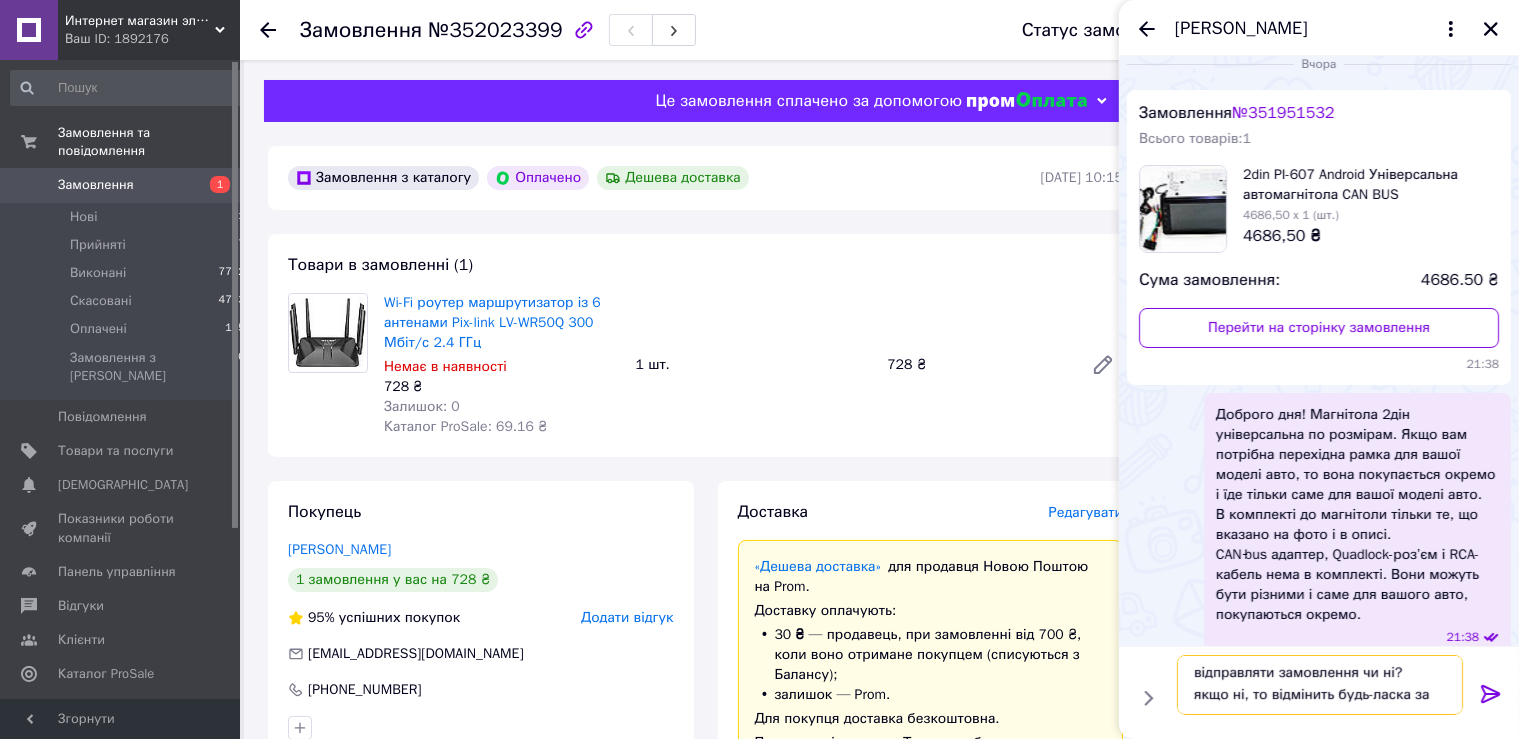 scroll, scrollTop: 14, scrollLeft: 0, axis: vertical 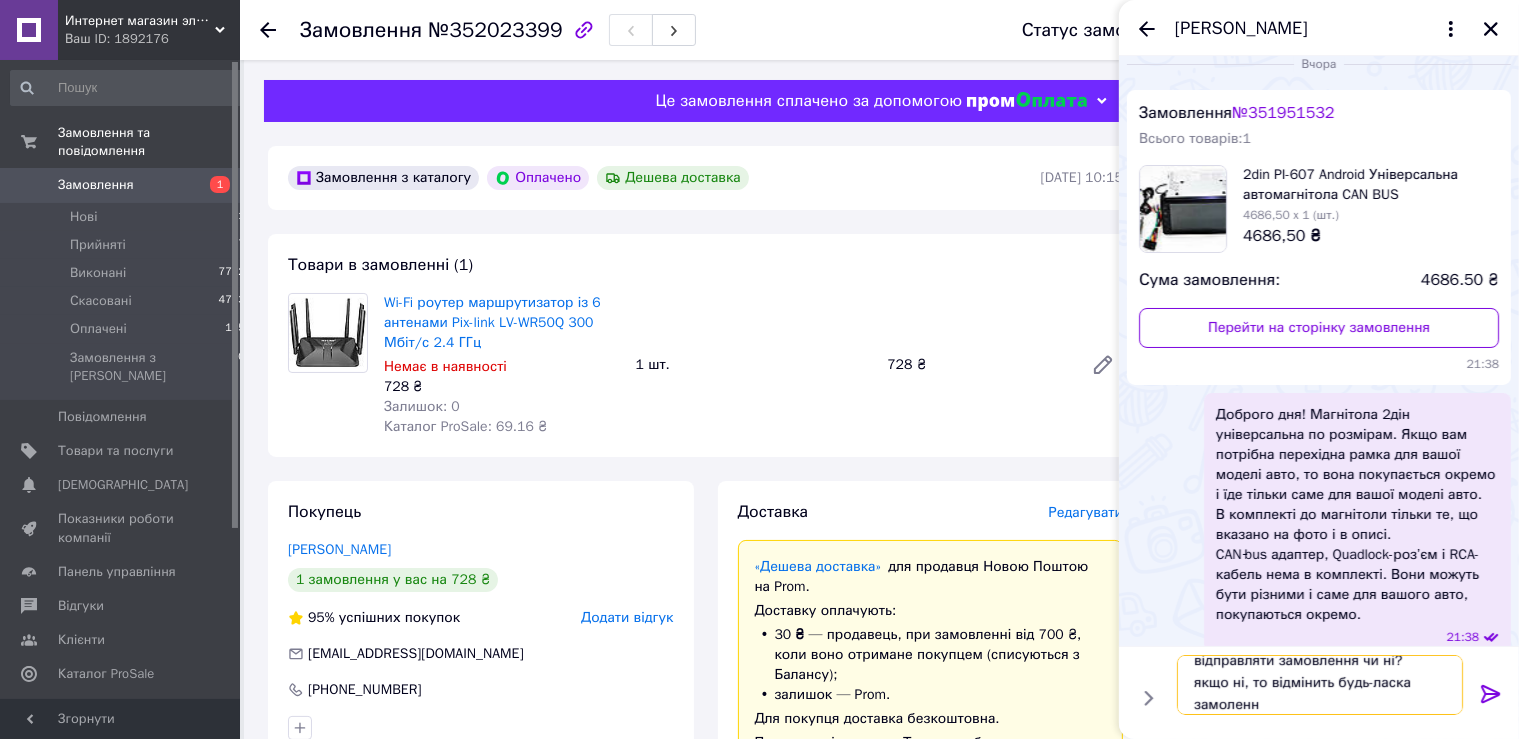 type on "відправляти замовлення чи ні?
якщо ні, то відмінить будь-ласка замолення" 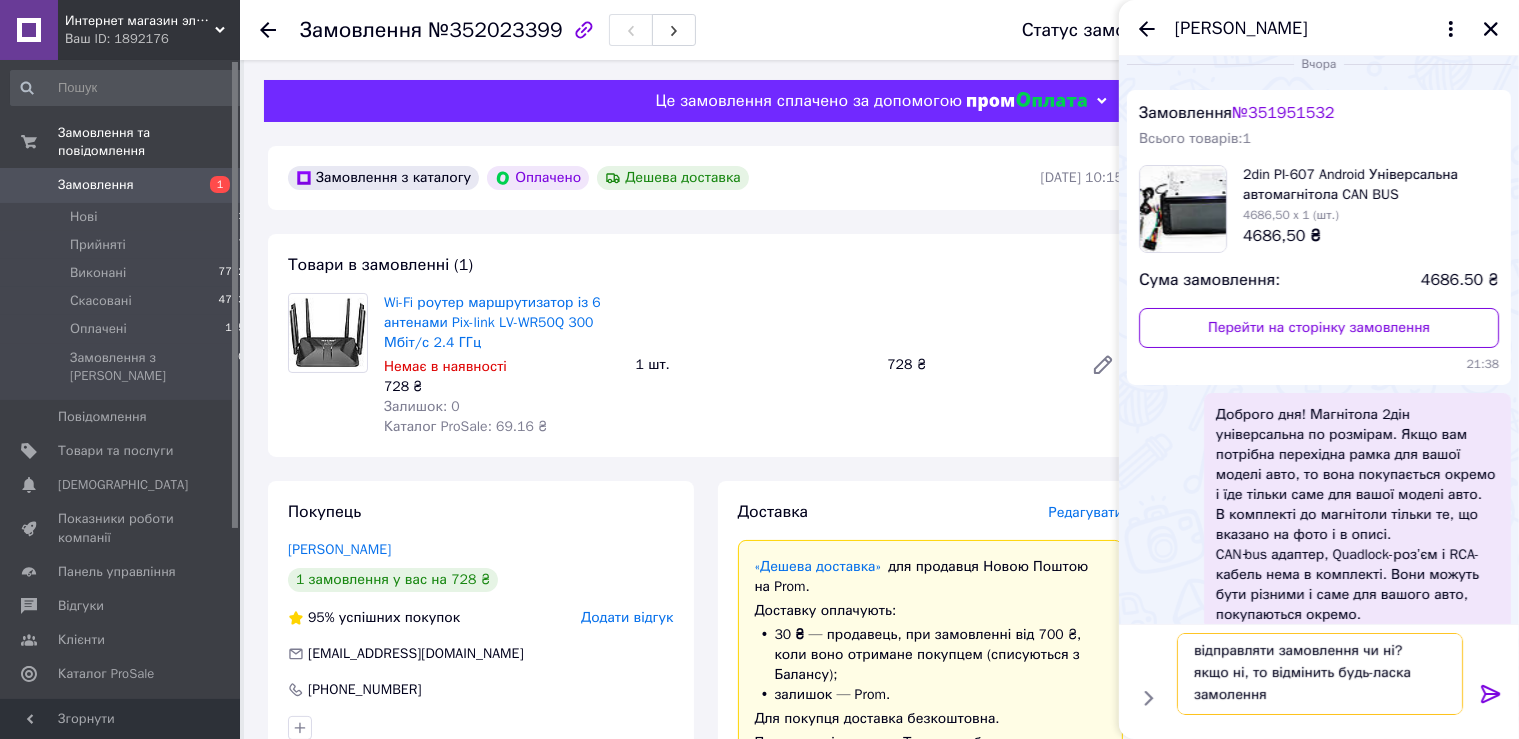 scroll, scrollTop: 2, scrollLeft: 0, axis: vertical 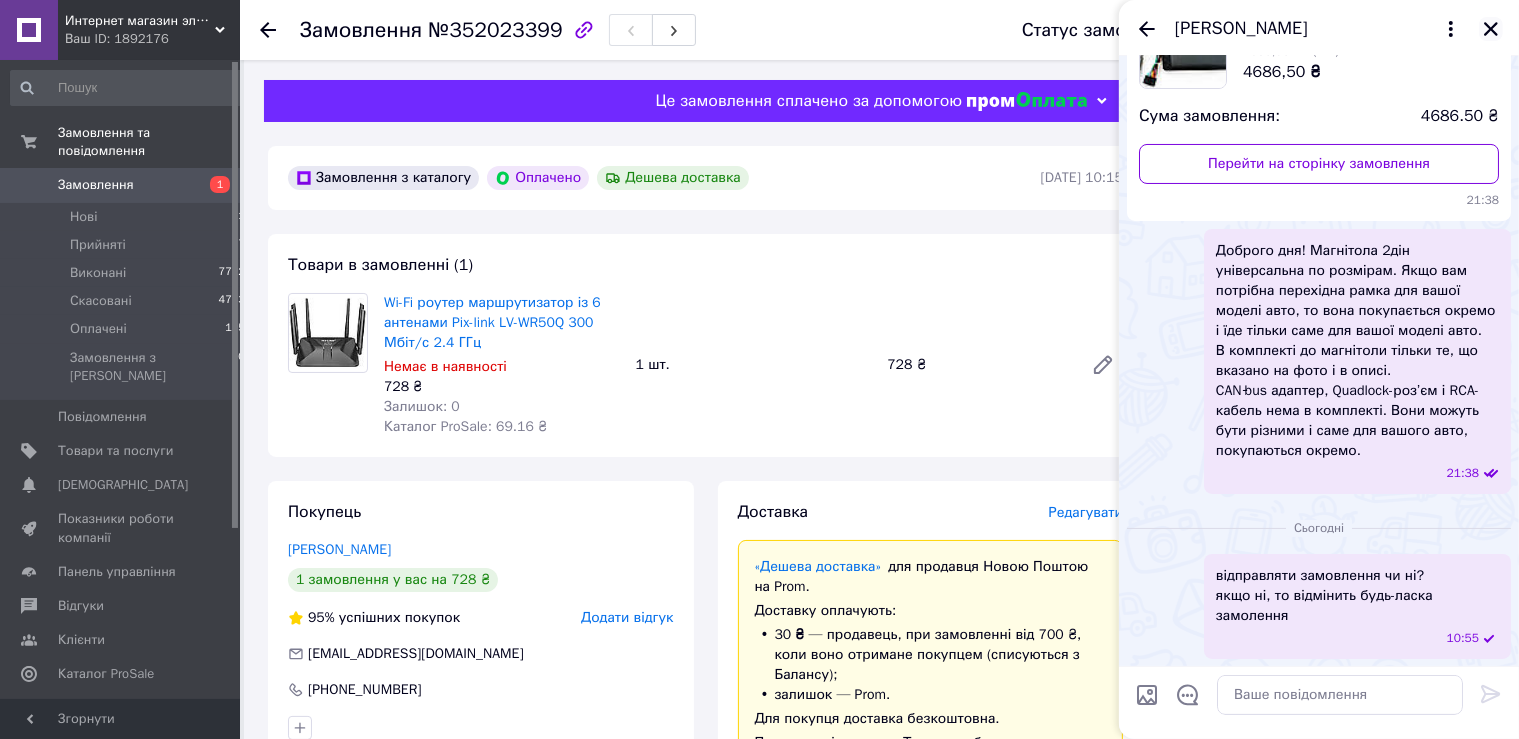 click 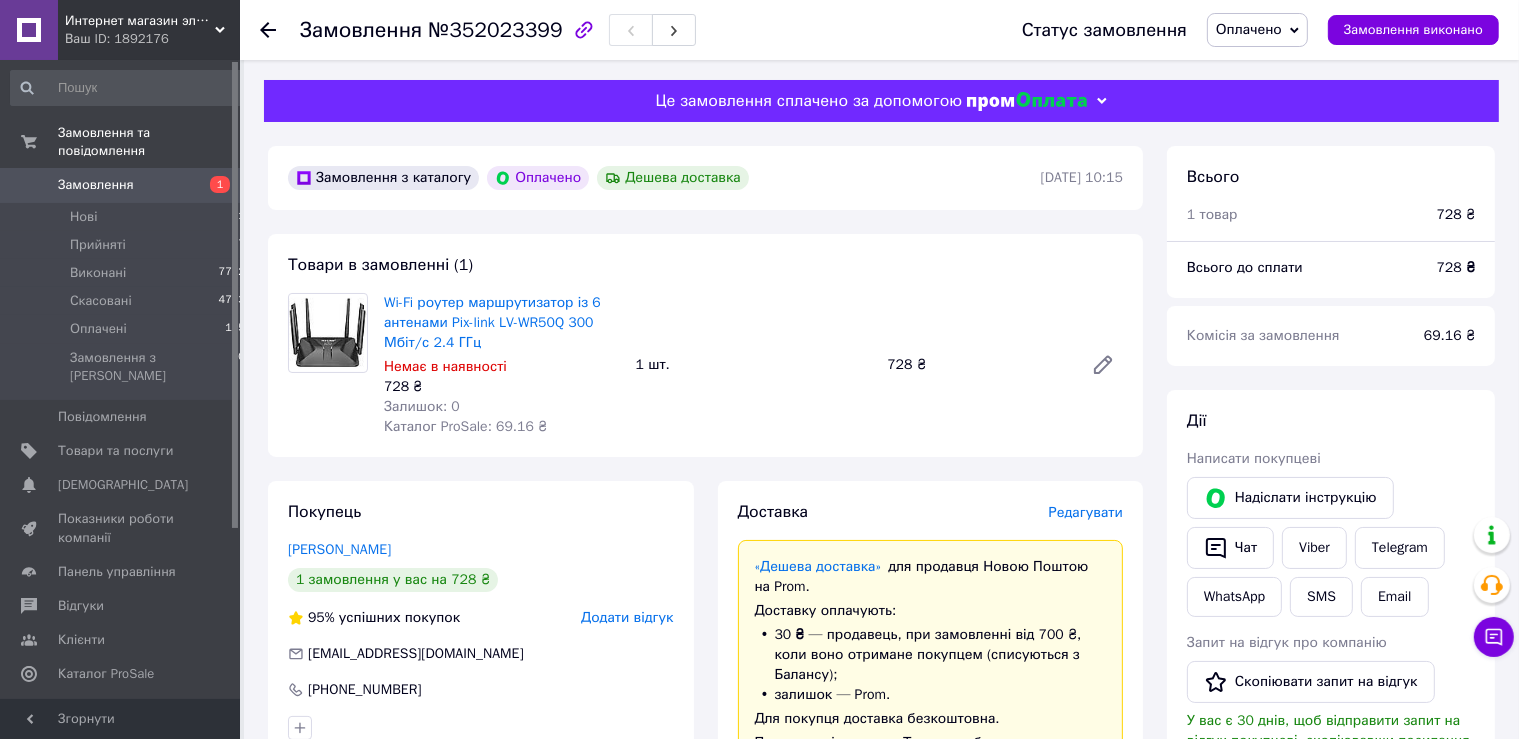 click on "Замовлення" at bounding box center [121, 185] 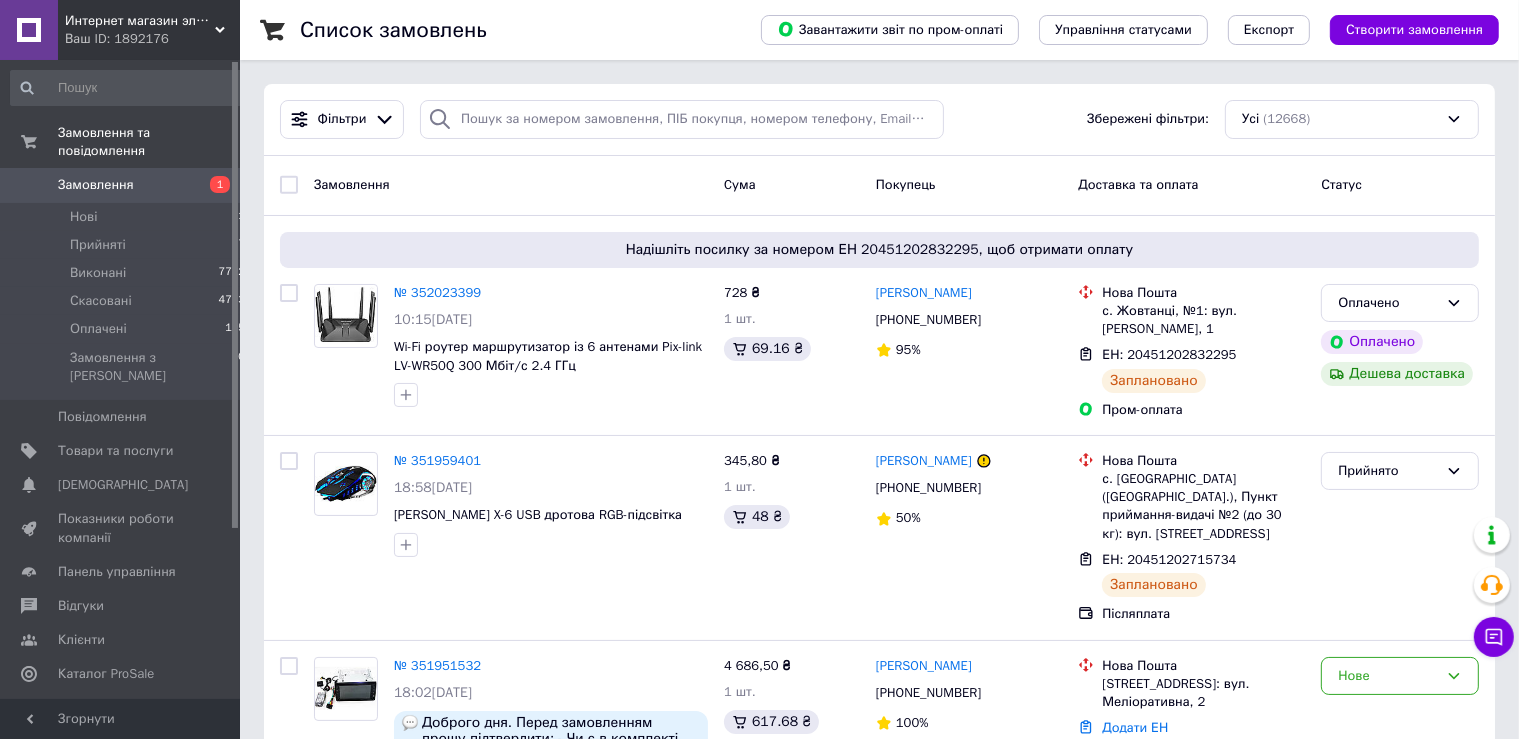 click on "Замовлення" at bounding box center (96, 185) 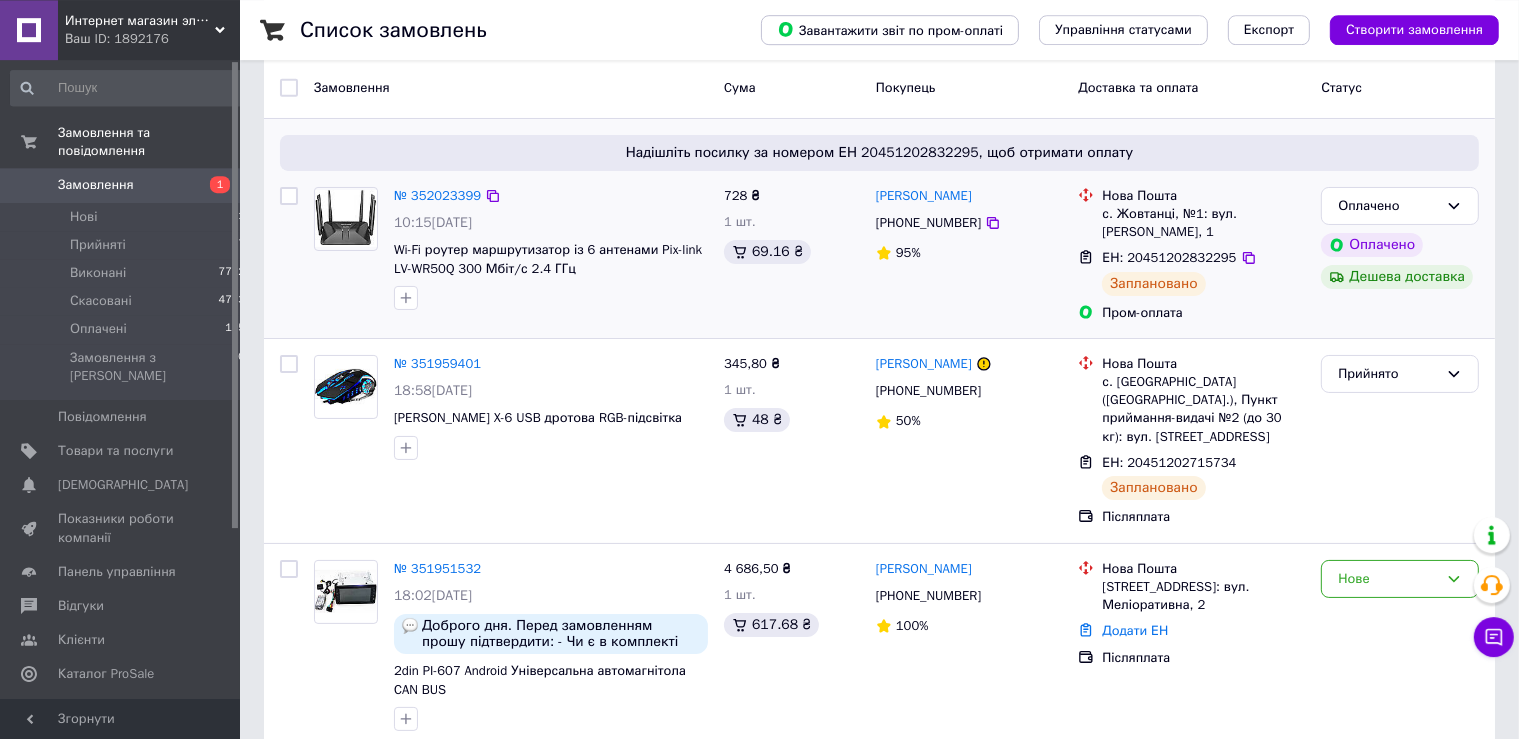 scroll, scrollTop: 211, scrollLeft: 0, axis: vertical 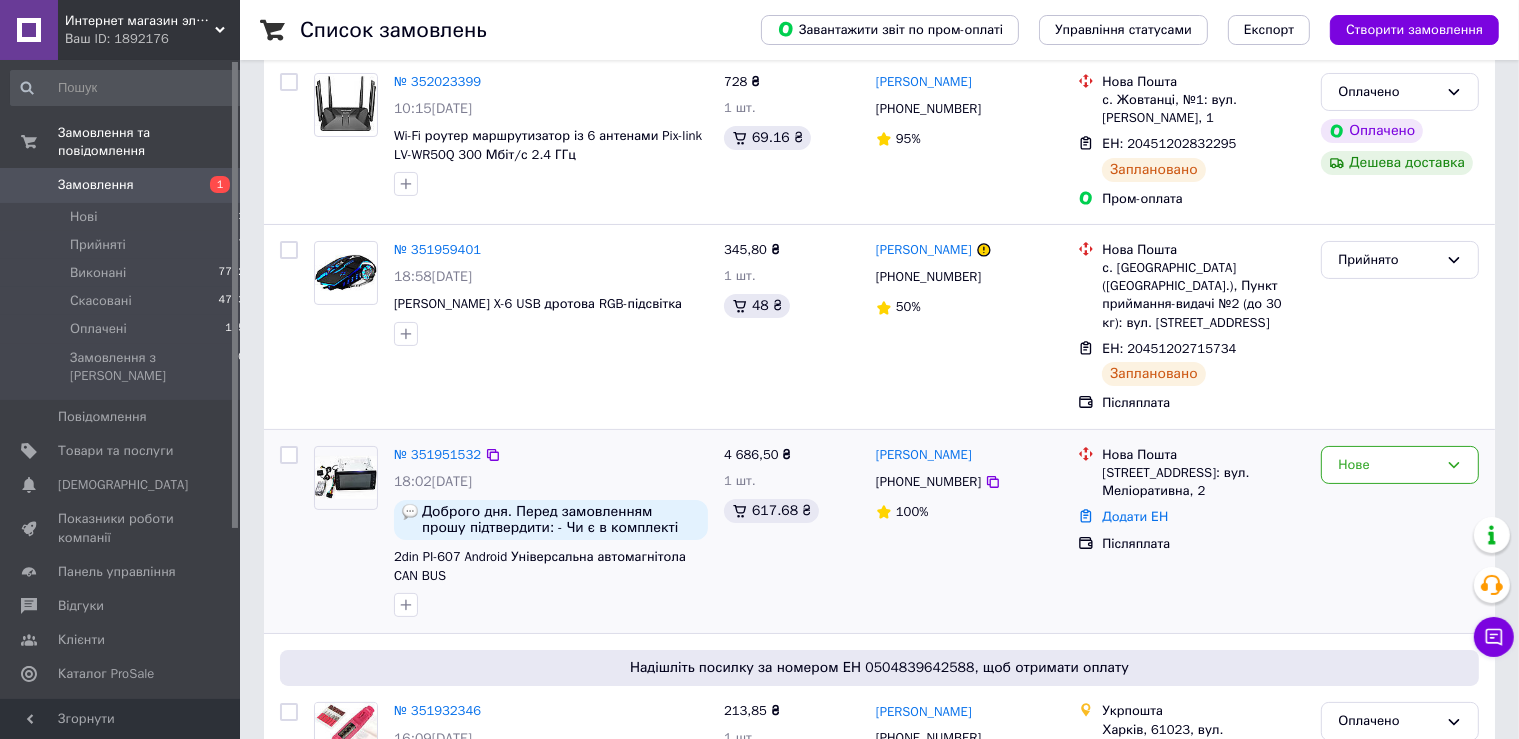 click on "№ 351951532" at bounding box center [437, 455] 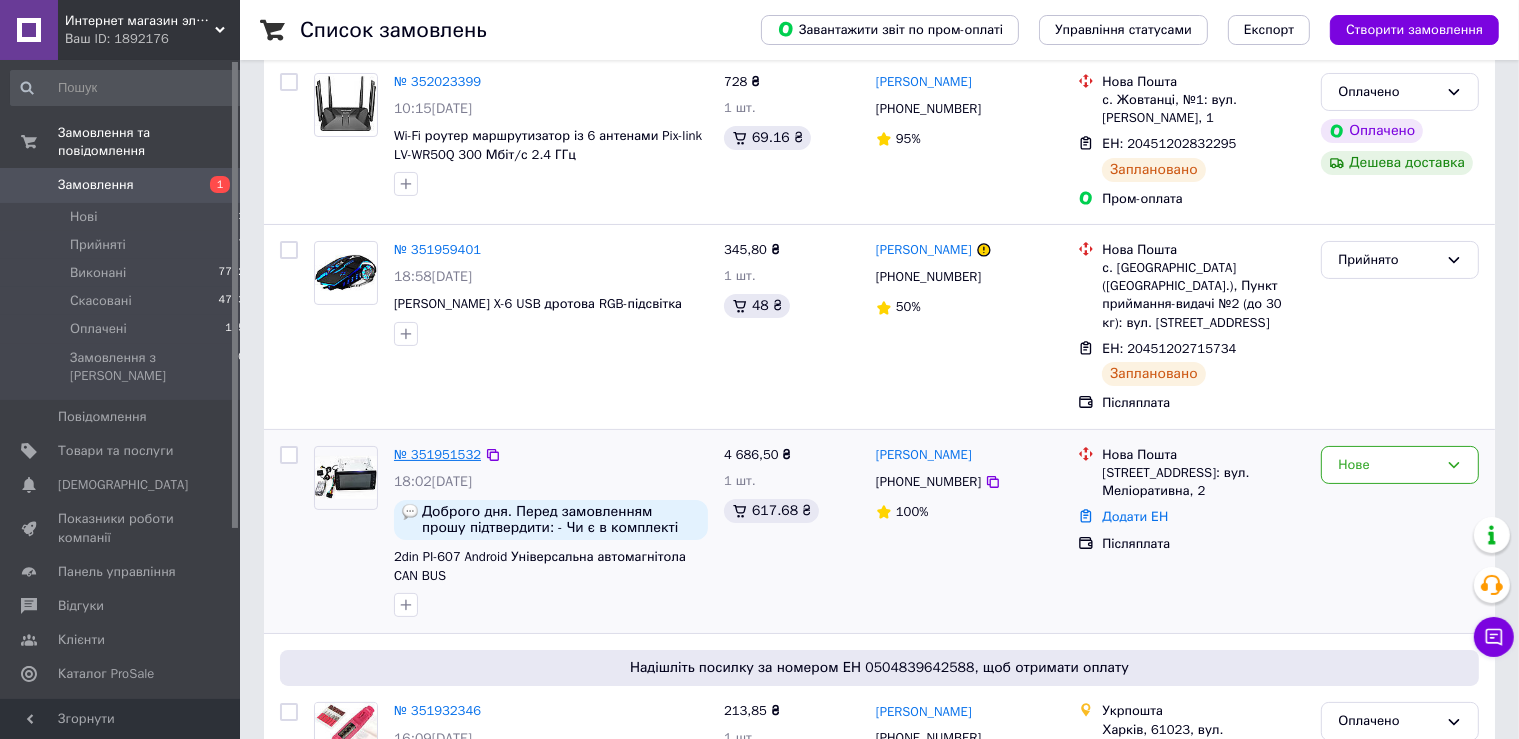 click on "№ 351951532" at bounding box center [437, 454] 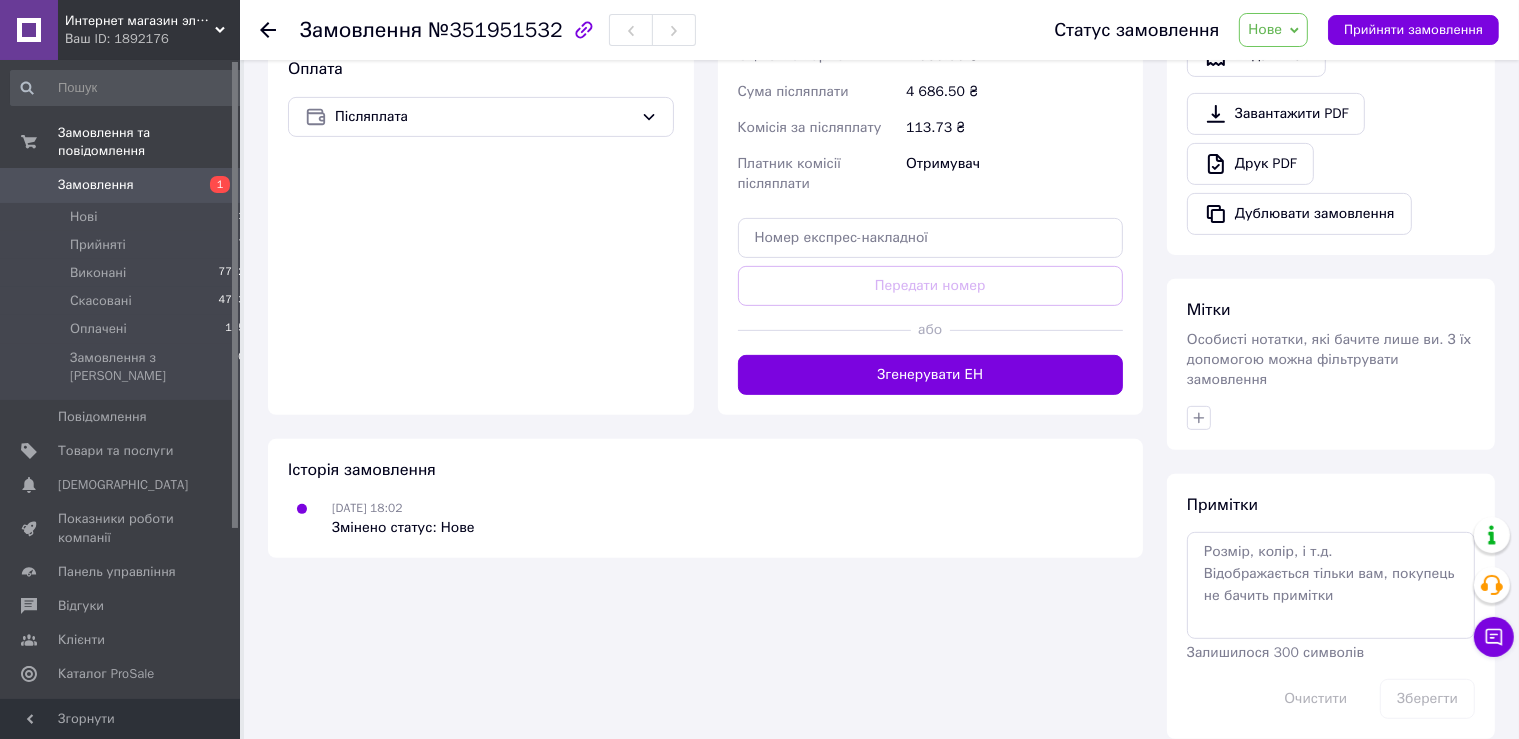 scroll, scrollTop: 59, scrollLeft: 0, axis: vertical 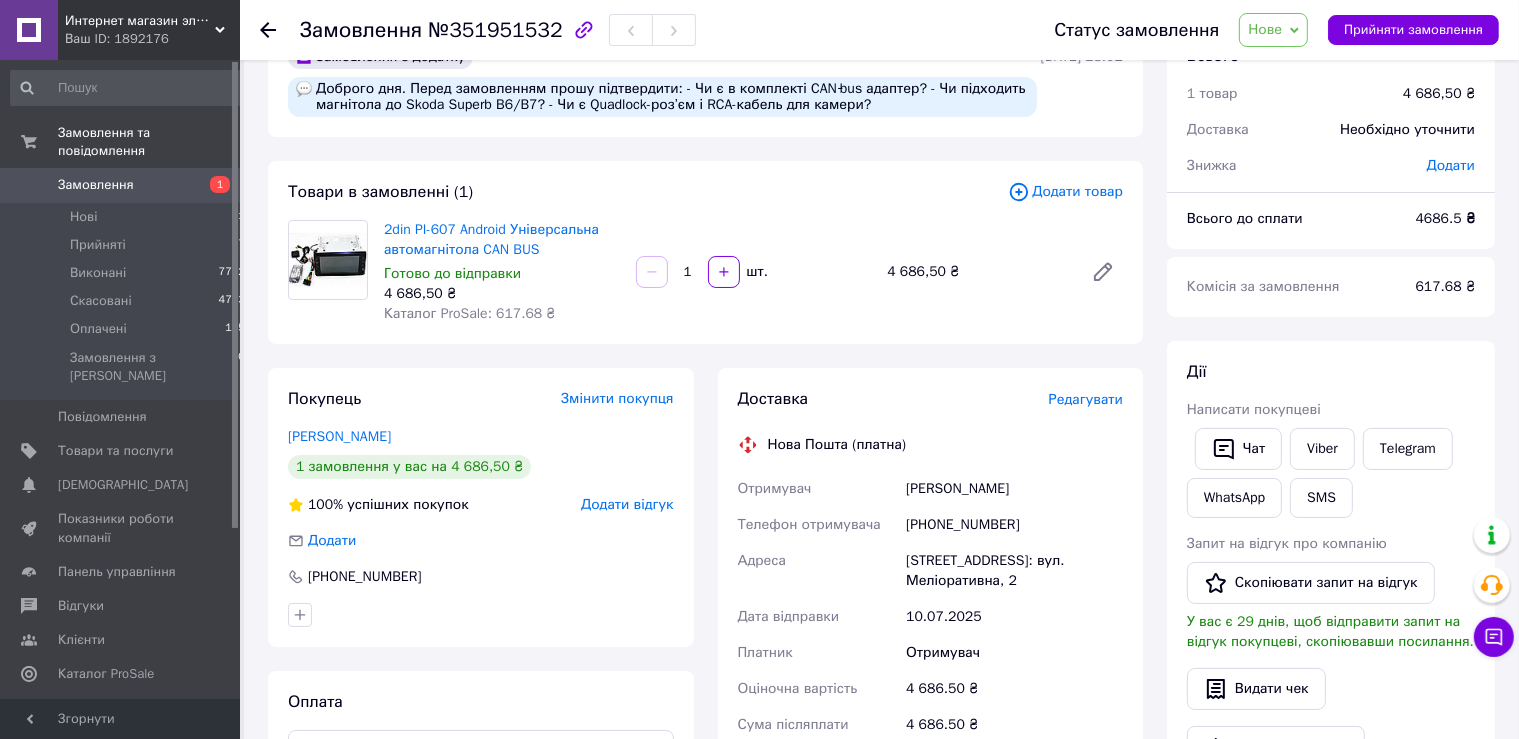 click on "Замовлення" at bounding box center (121, 185) 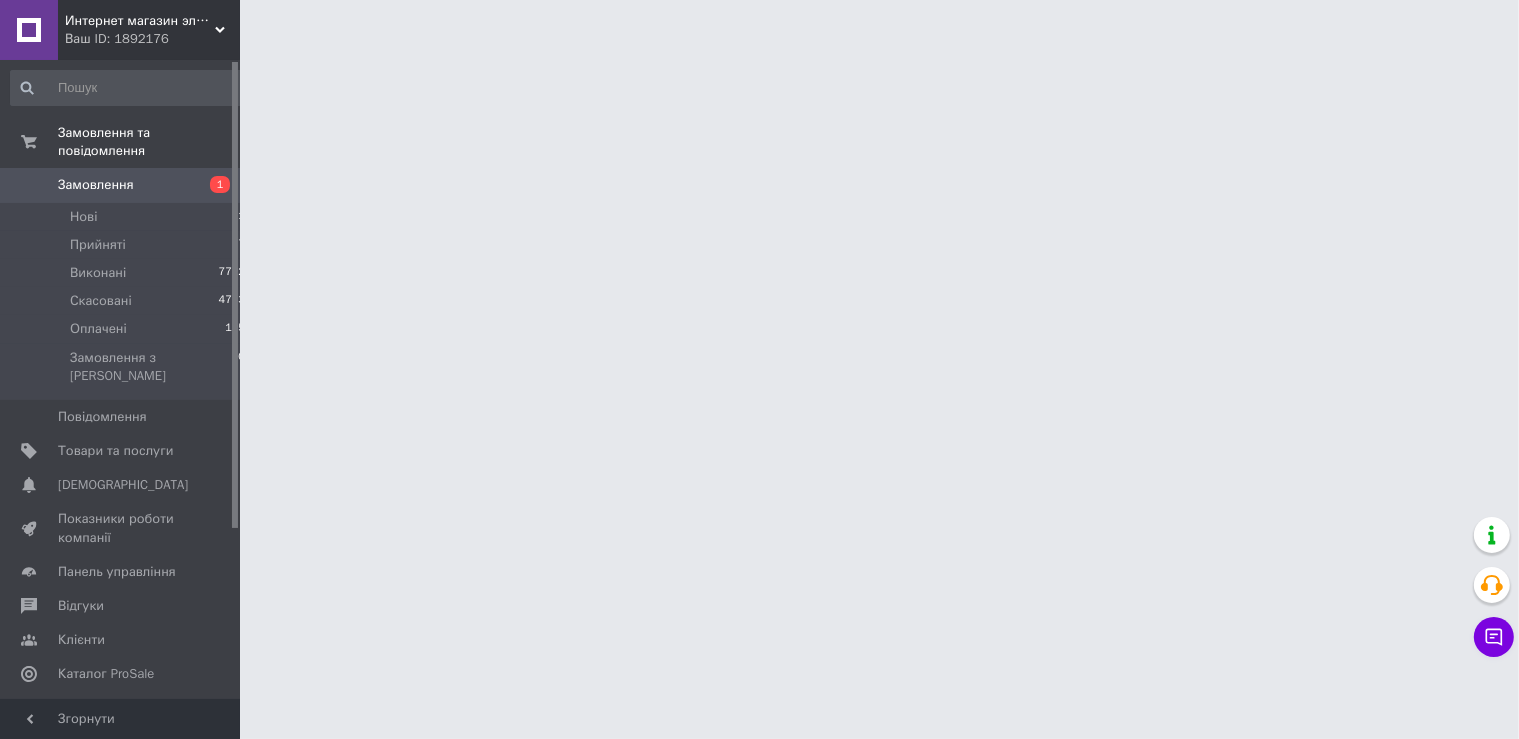 scroll, scrollTop: 0, scrollLeft: 0, axis: both 